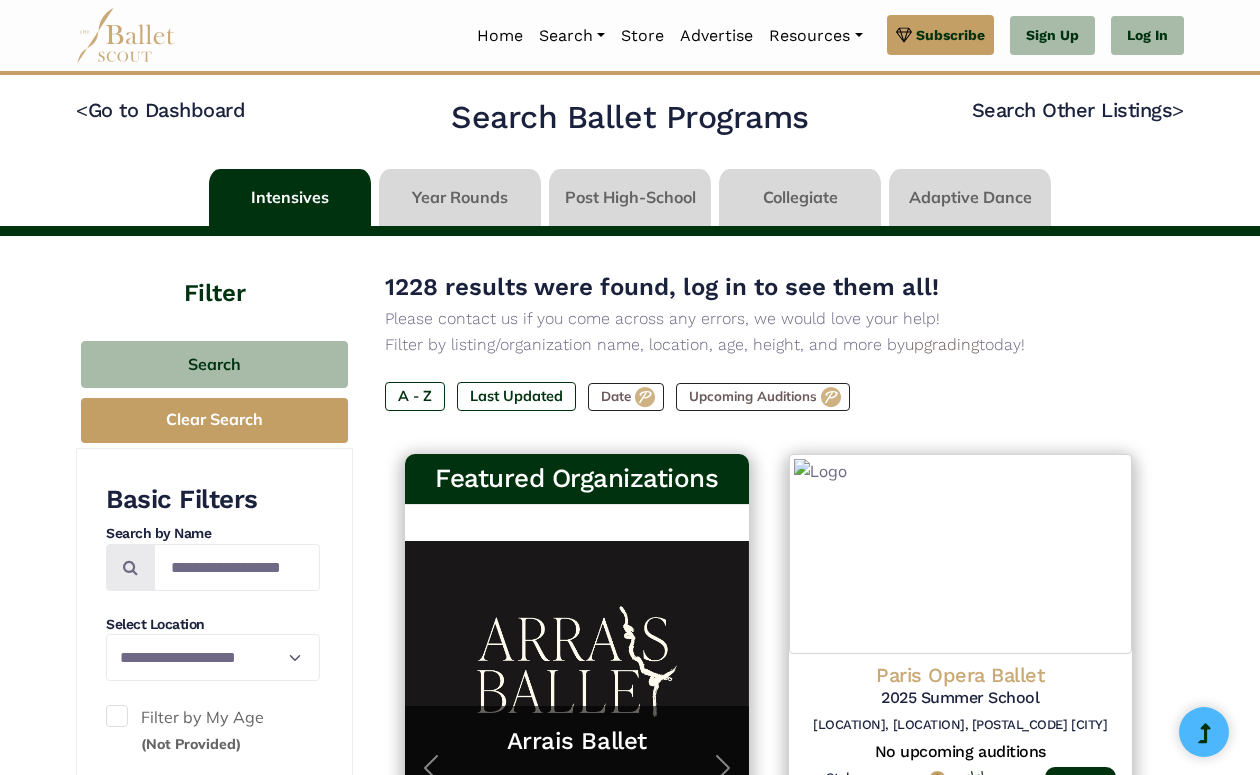 scroll, scrollTop: 0, scrollLeft: 0, axis: both 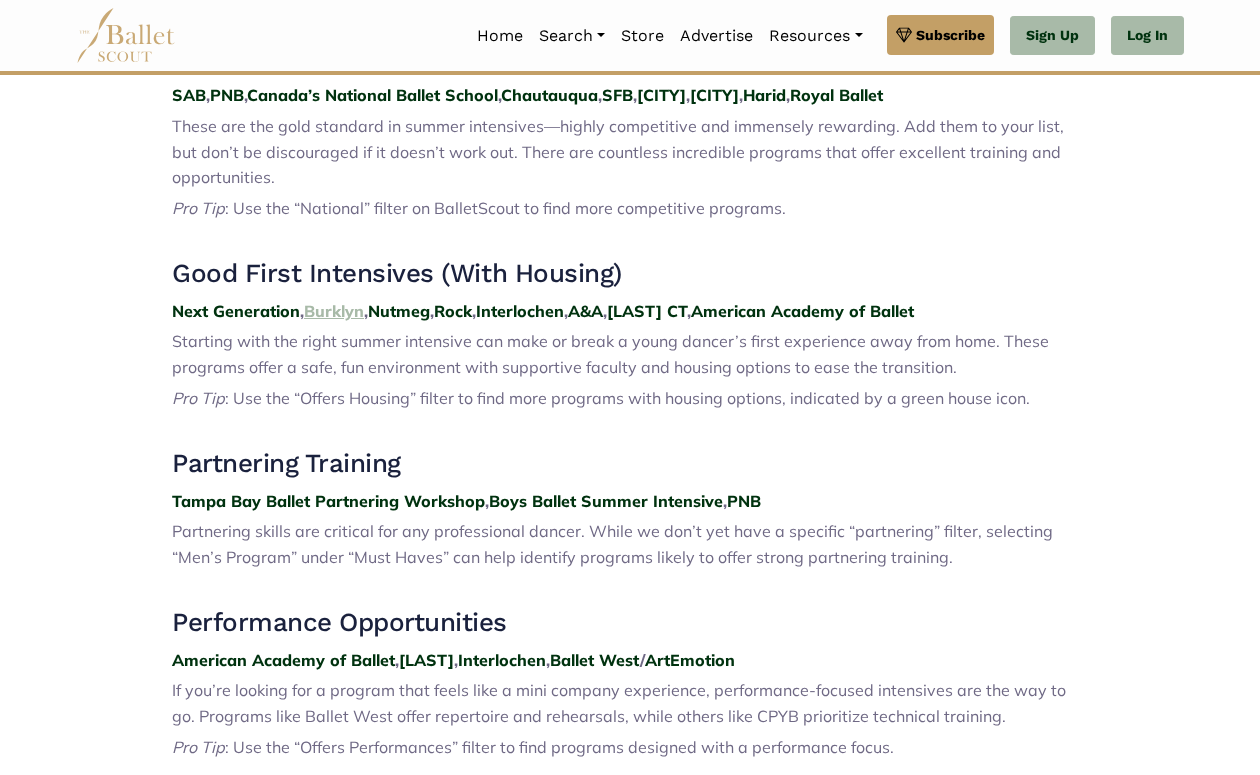 click on "Burklyn" at bounding box center (334, 311) 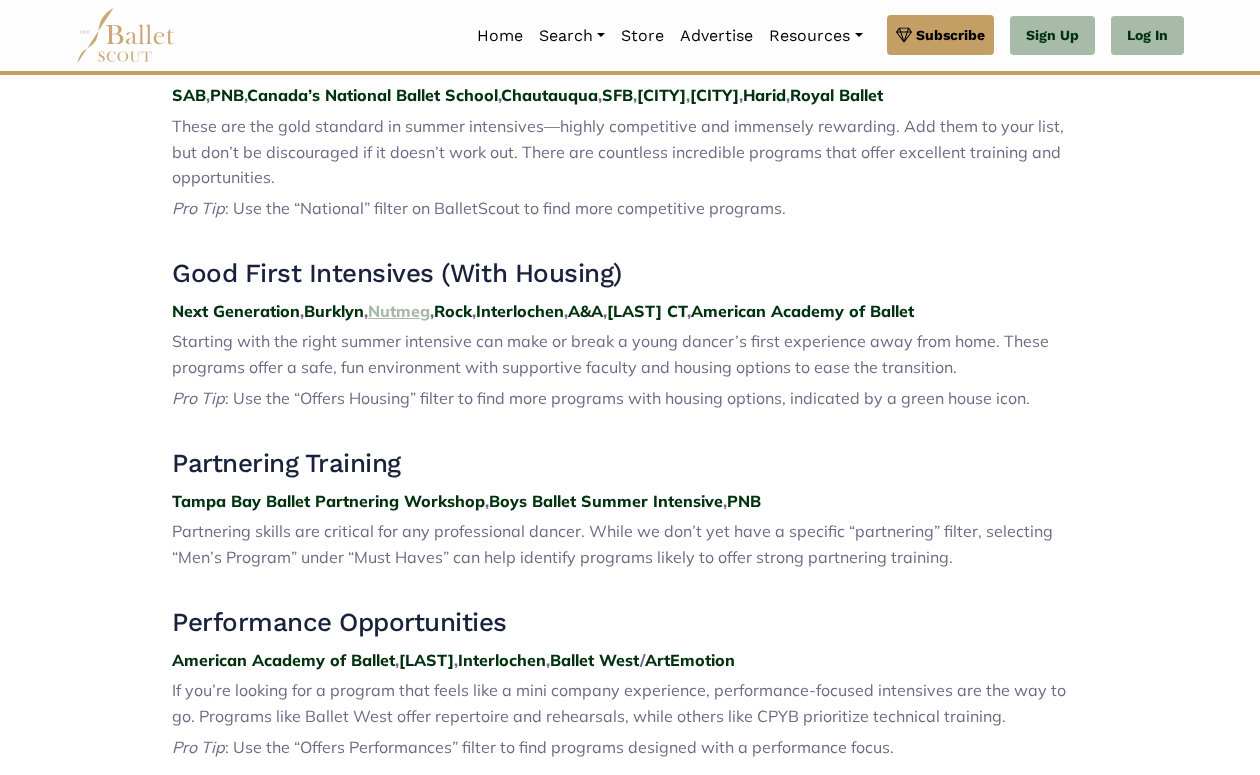 click on "Nutmeg" at bounding box center [399, 311] 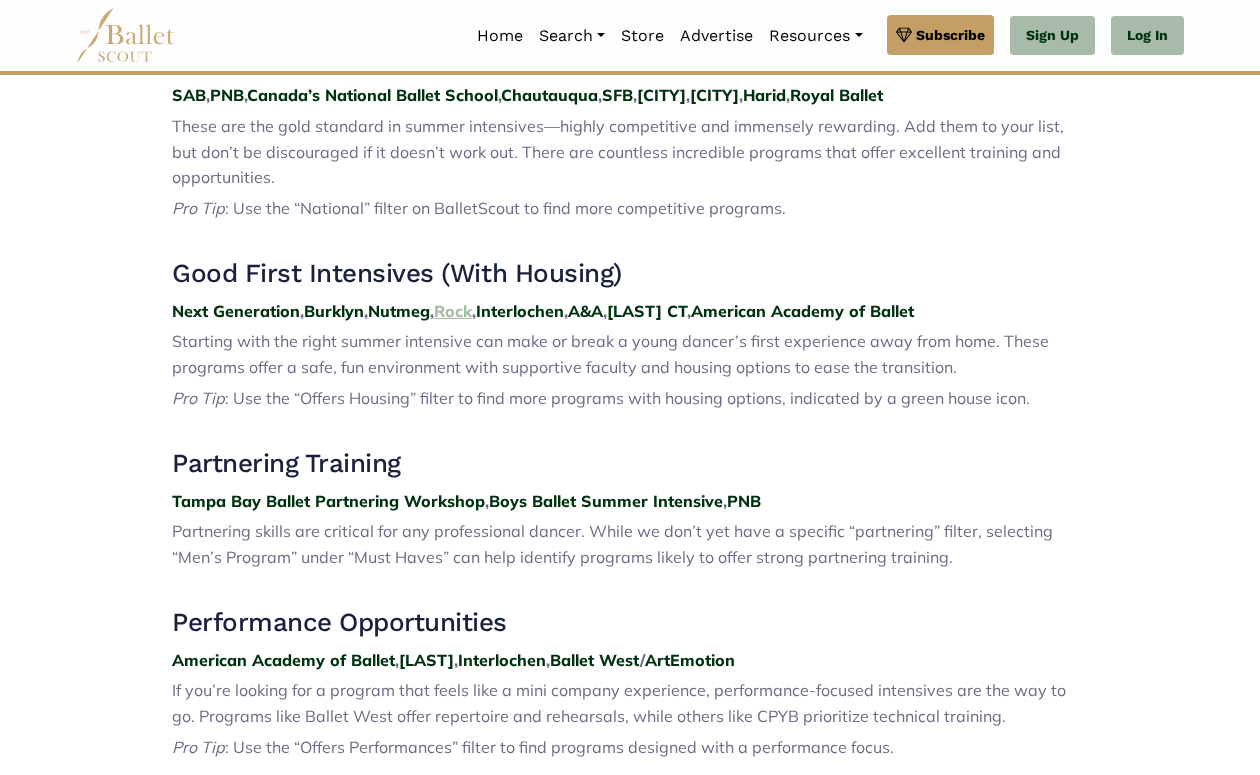 click on "Rock" at bounding box center [453, 311] 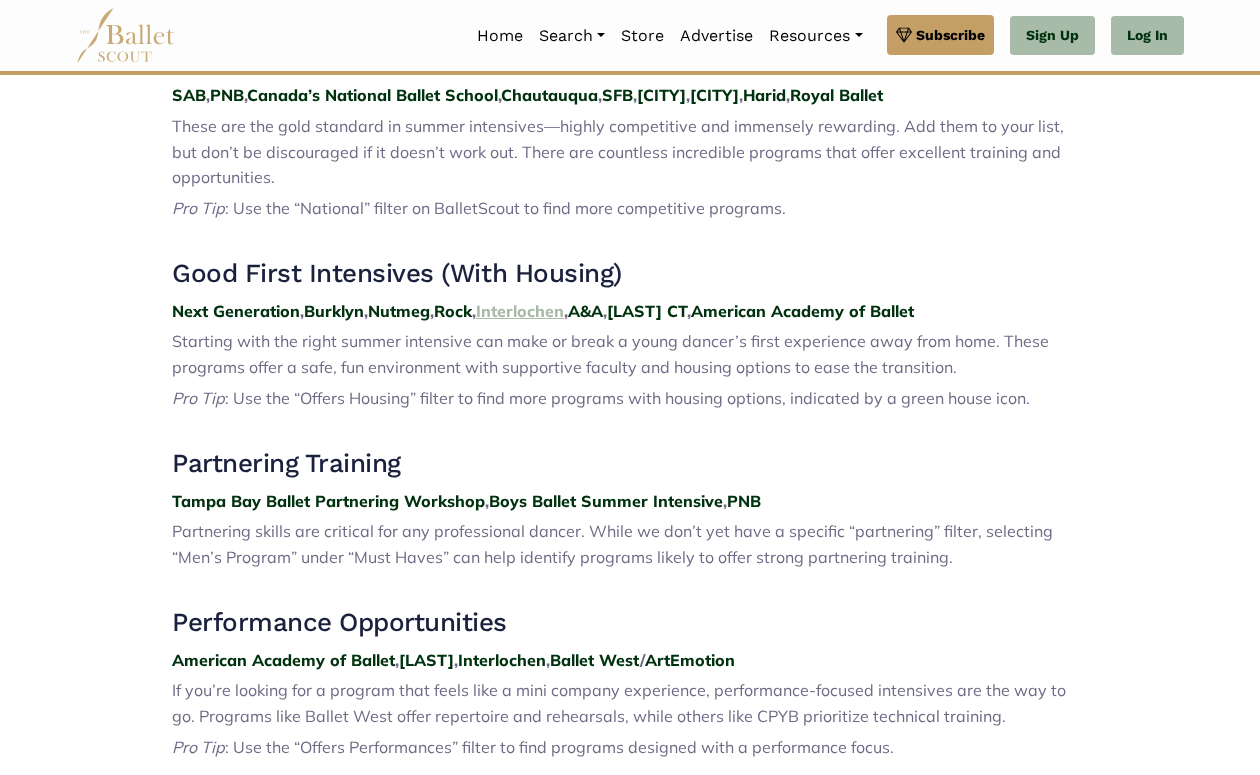 click on "Interlochen" at bounding box center [520, 311] 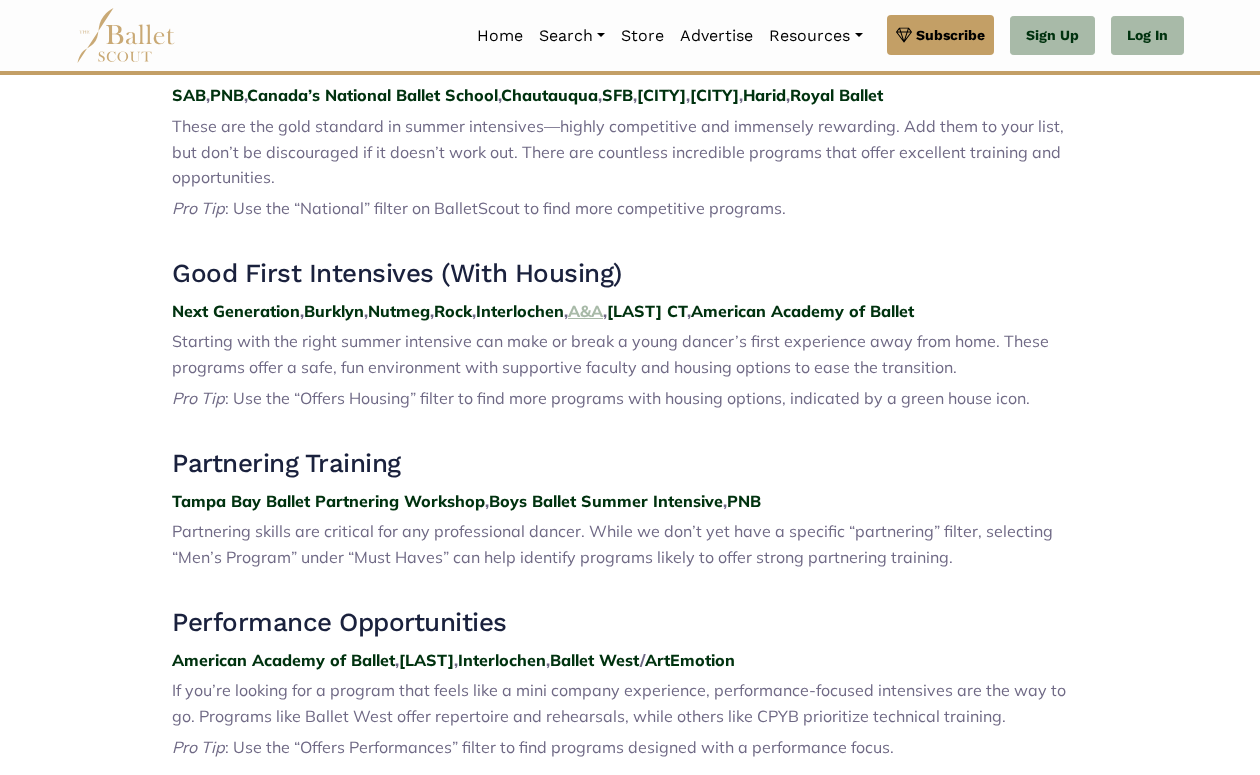 click on "A&A" at bounding box center [585, 311] 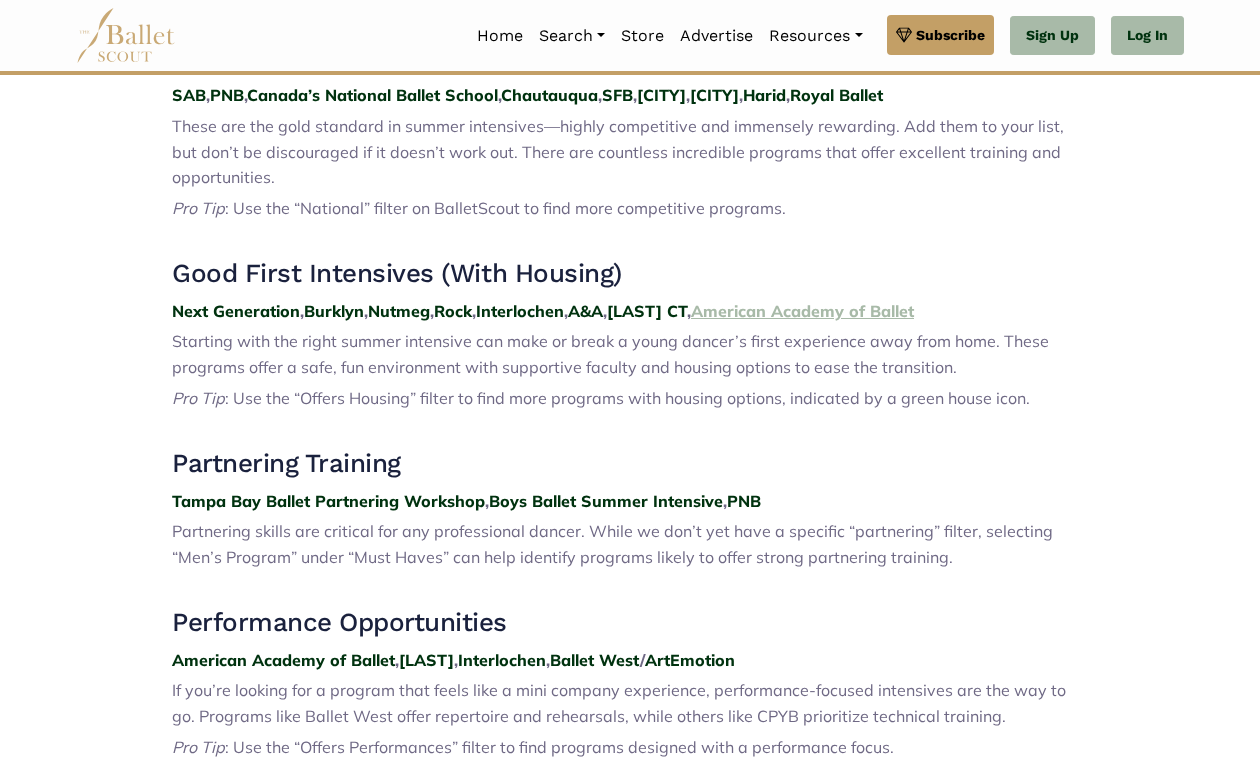click on "American Academy of Ballet" at bounding box center (802, 311) 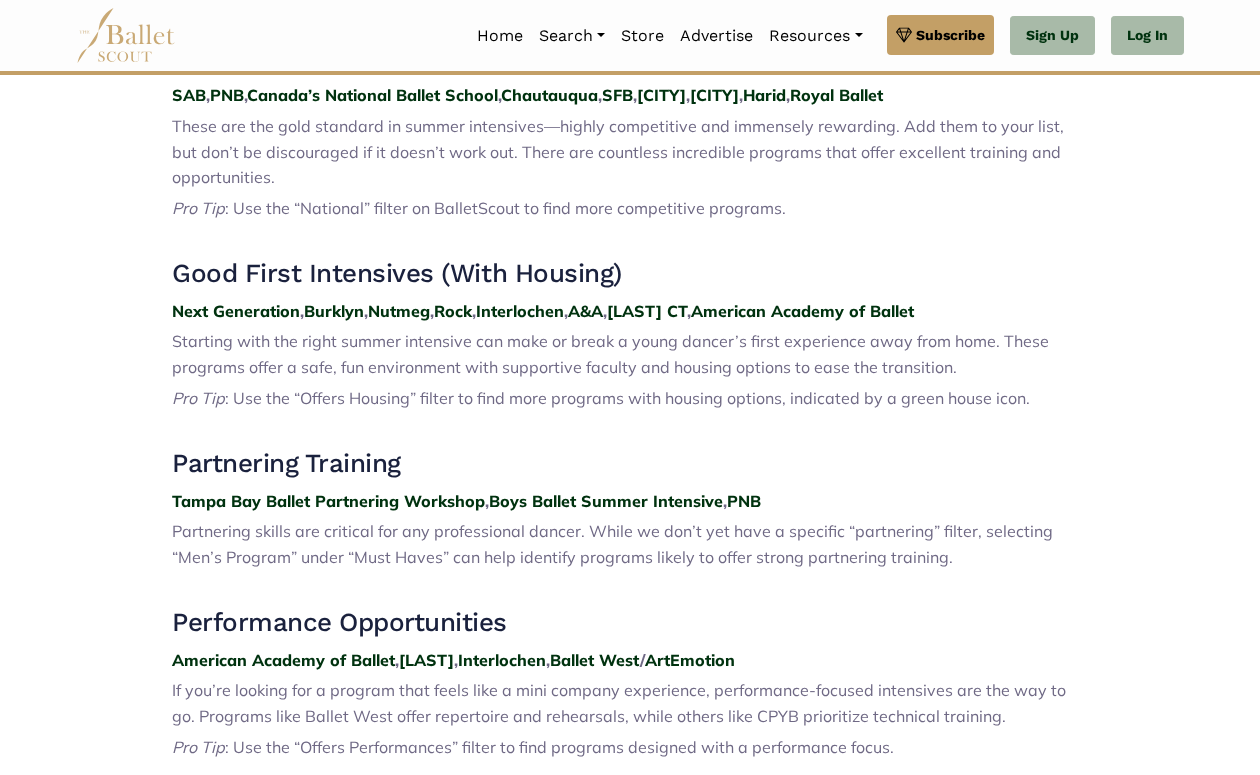 click on "Premium Feature
Make this audition season count. Upgrade to premium for access to tools and resources that will help you stay ahead of the game.
About Premium
Cancel
Loading...
Please Wait
Organizations Programs Jobs" at bounding box center (630, 1071) 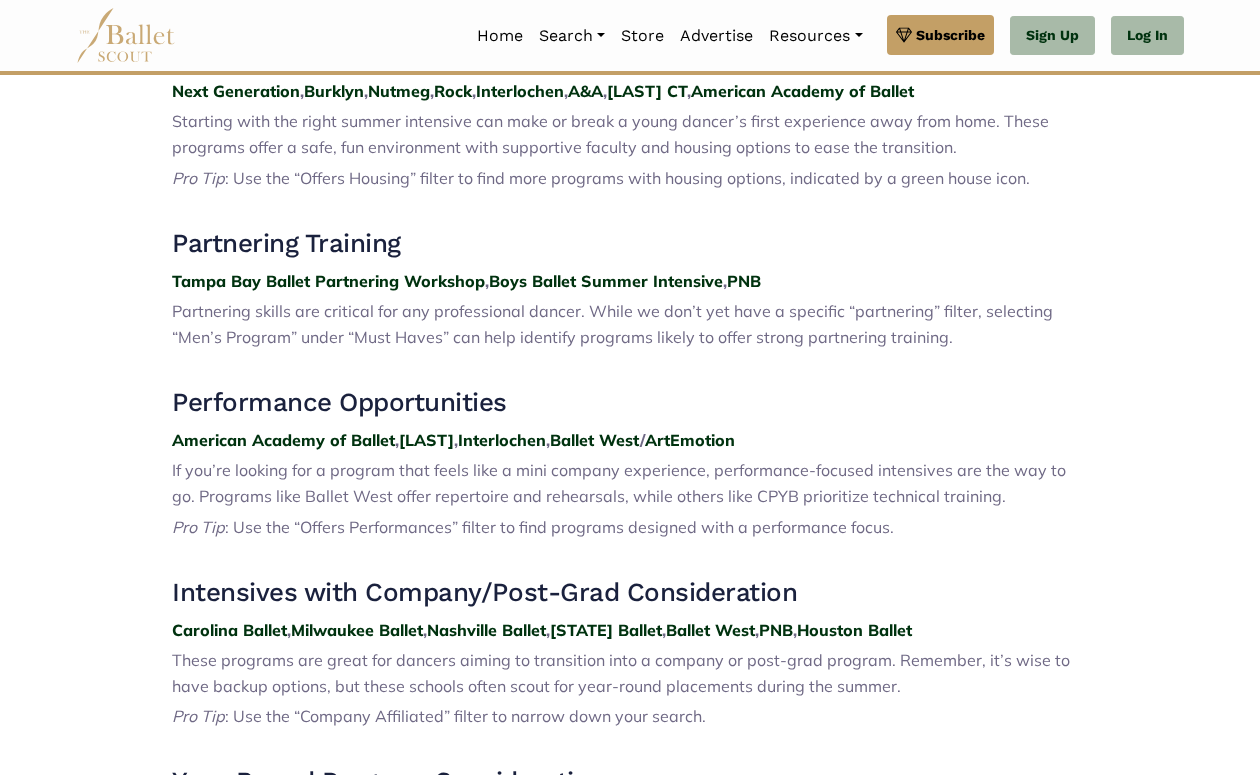 scroll, scrollTop: 1182, scrollLeft: 0, axis: vertical 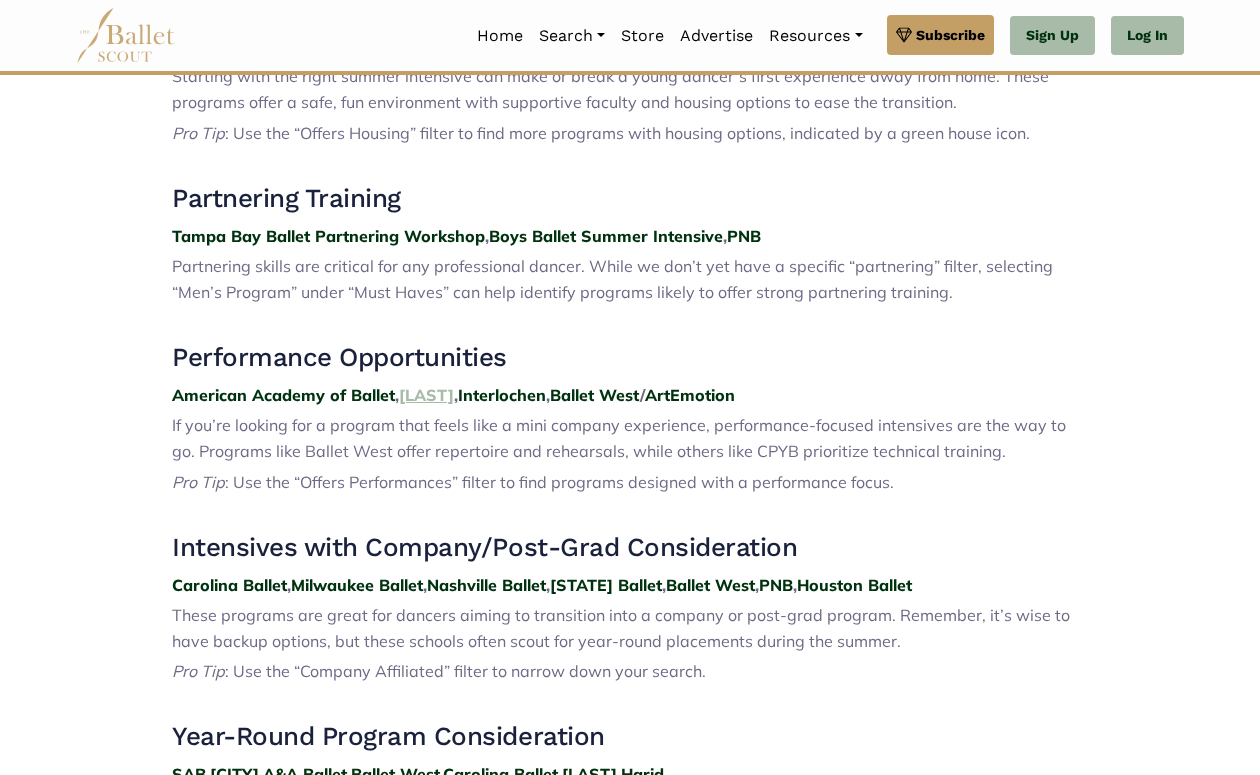 click on "Jacob’s Pillow" at bounding box center [426, 395] 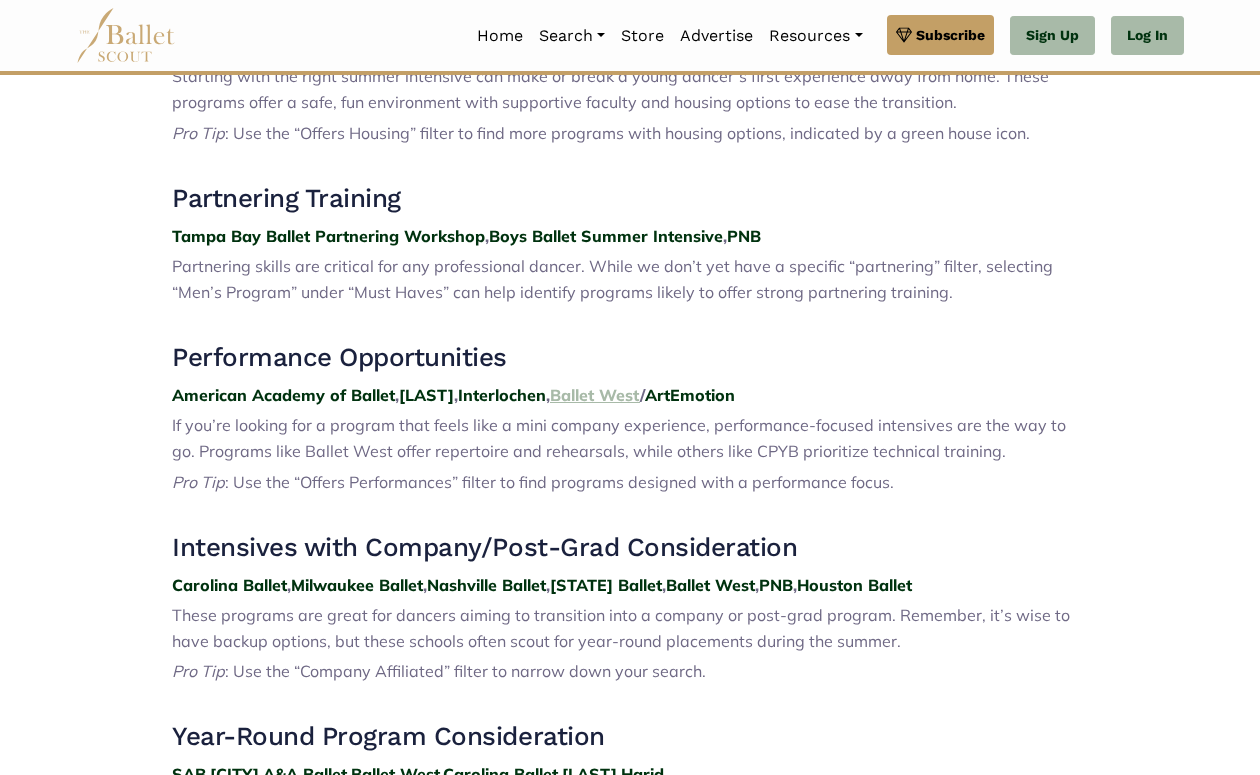 click on "Ballet West" at bounding box center (595, 395) 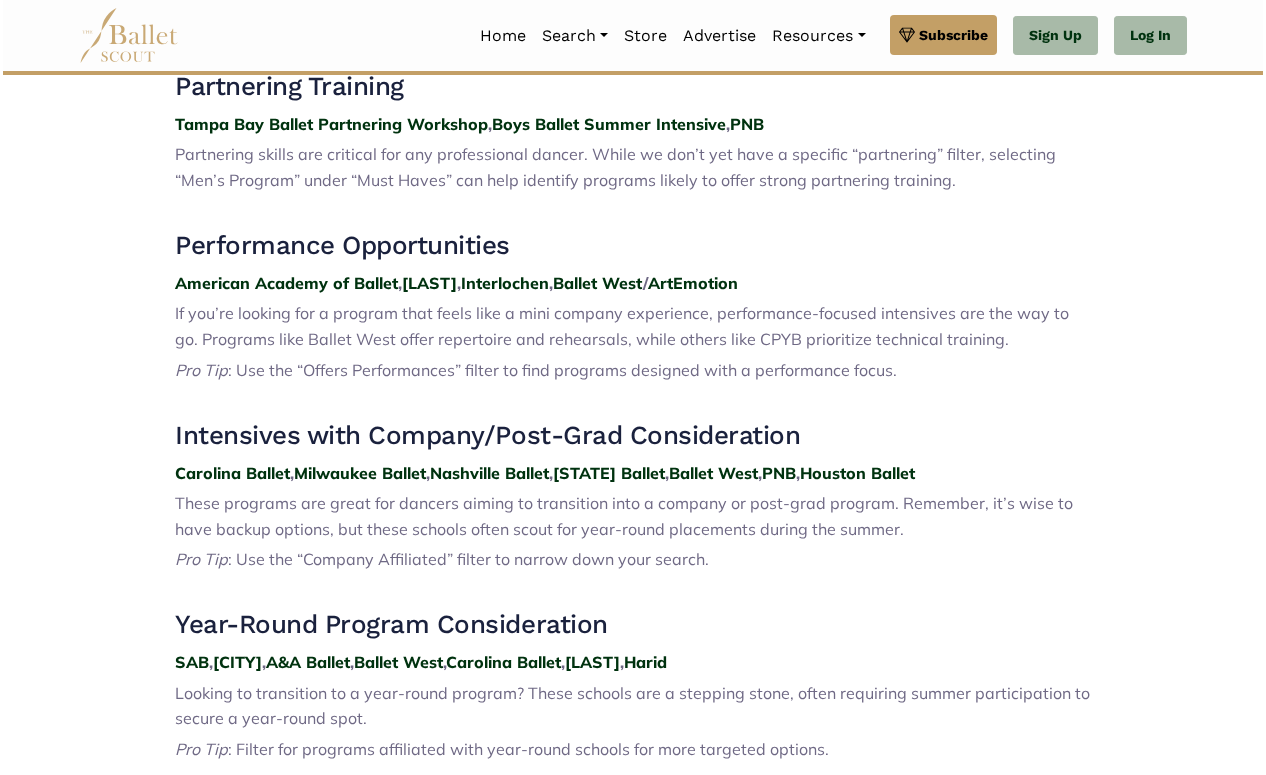 scroll, scrollTop: 1351, scrollLeft: 0, axis: vertical 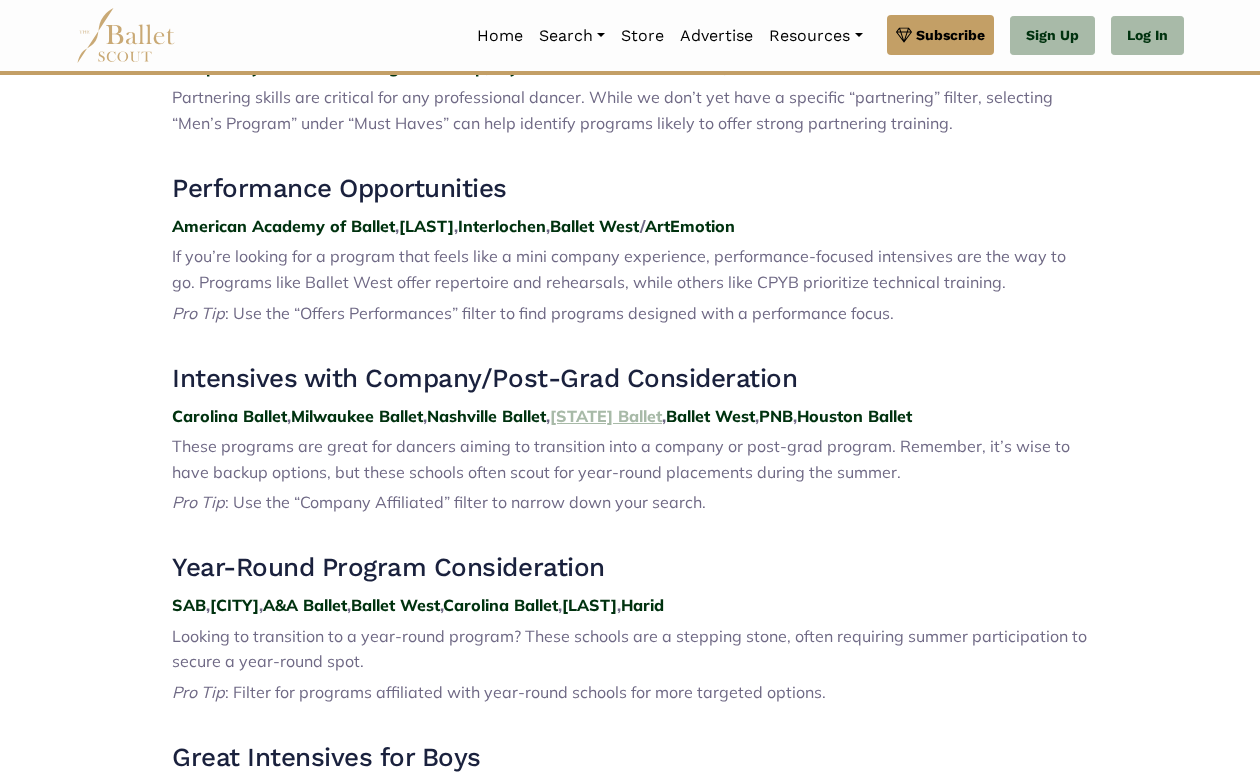 click on "Nevada Ballet" at bounding box center [606, 416] 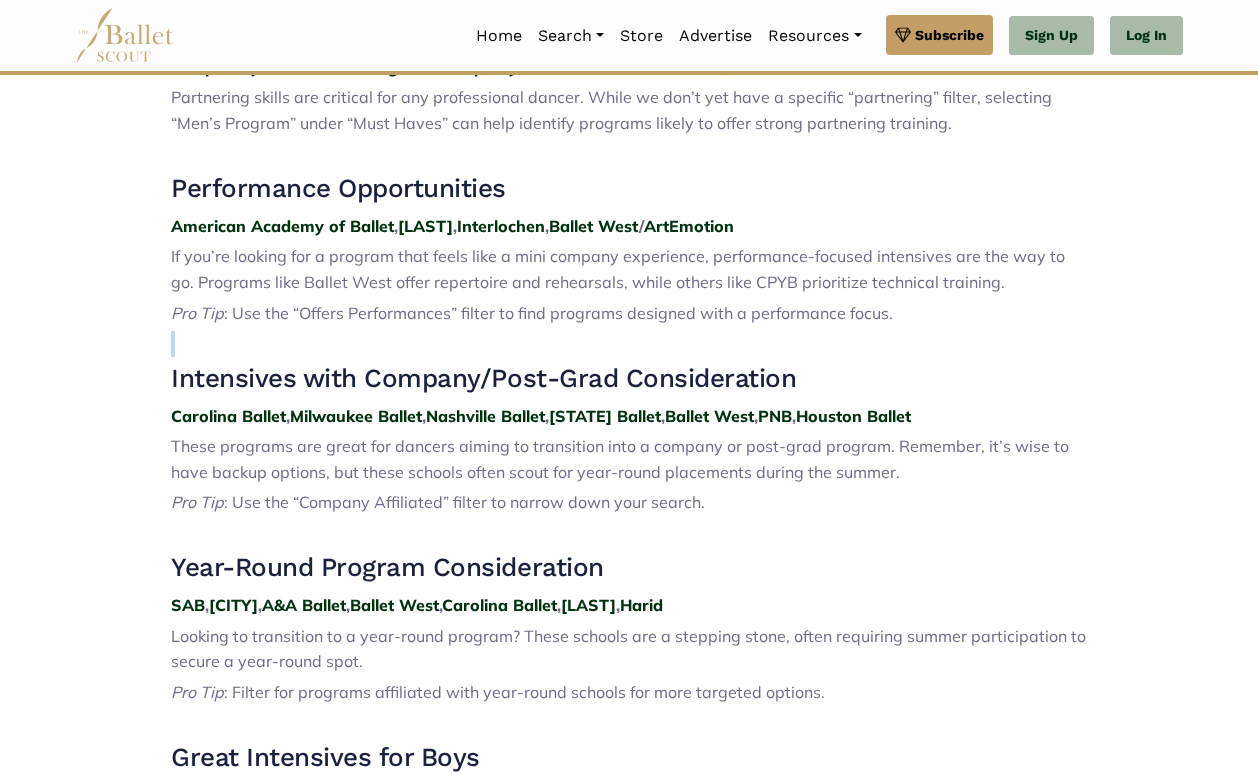 drag, startPoint x: 1254, startPoint y: 322, endPoint x: 1256, endPoint y: 351, distance: 29.068884 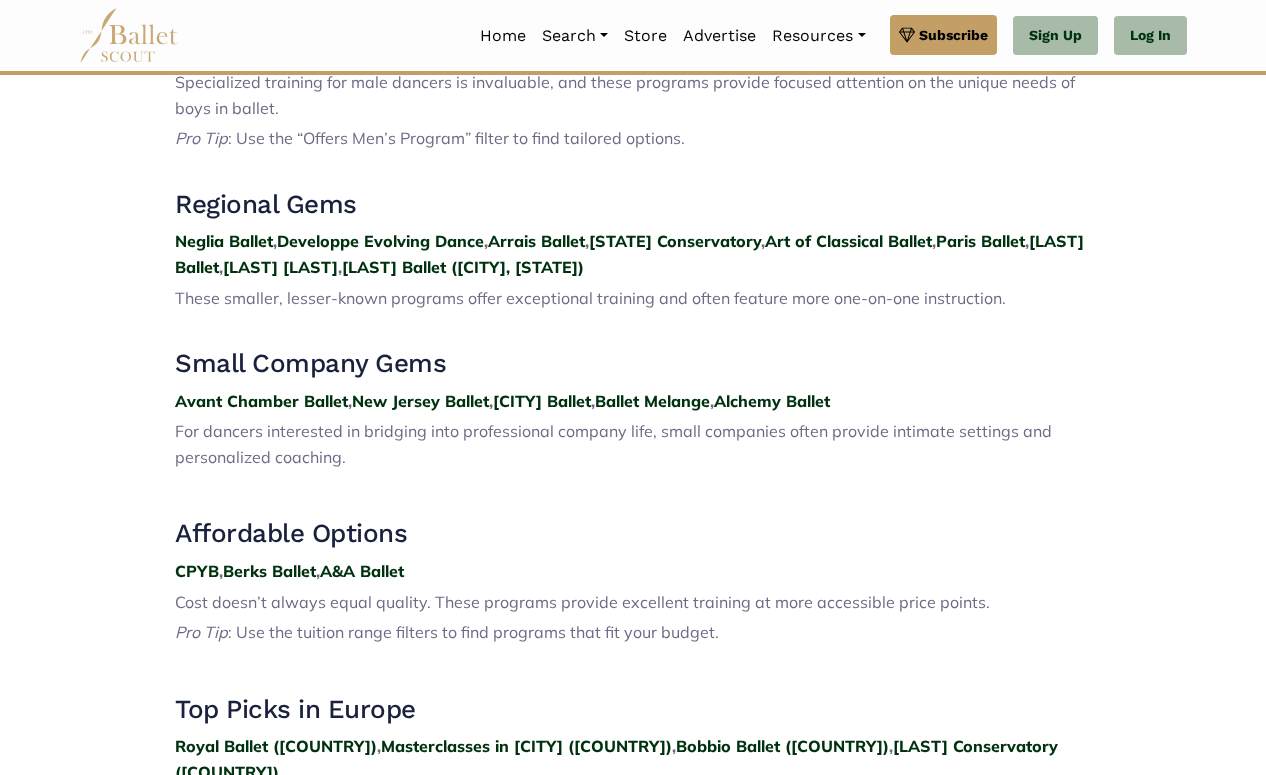 scroll, scrollTop: 2140, scrollLeft: 0, axis: vertical 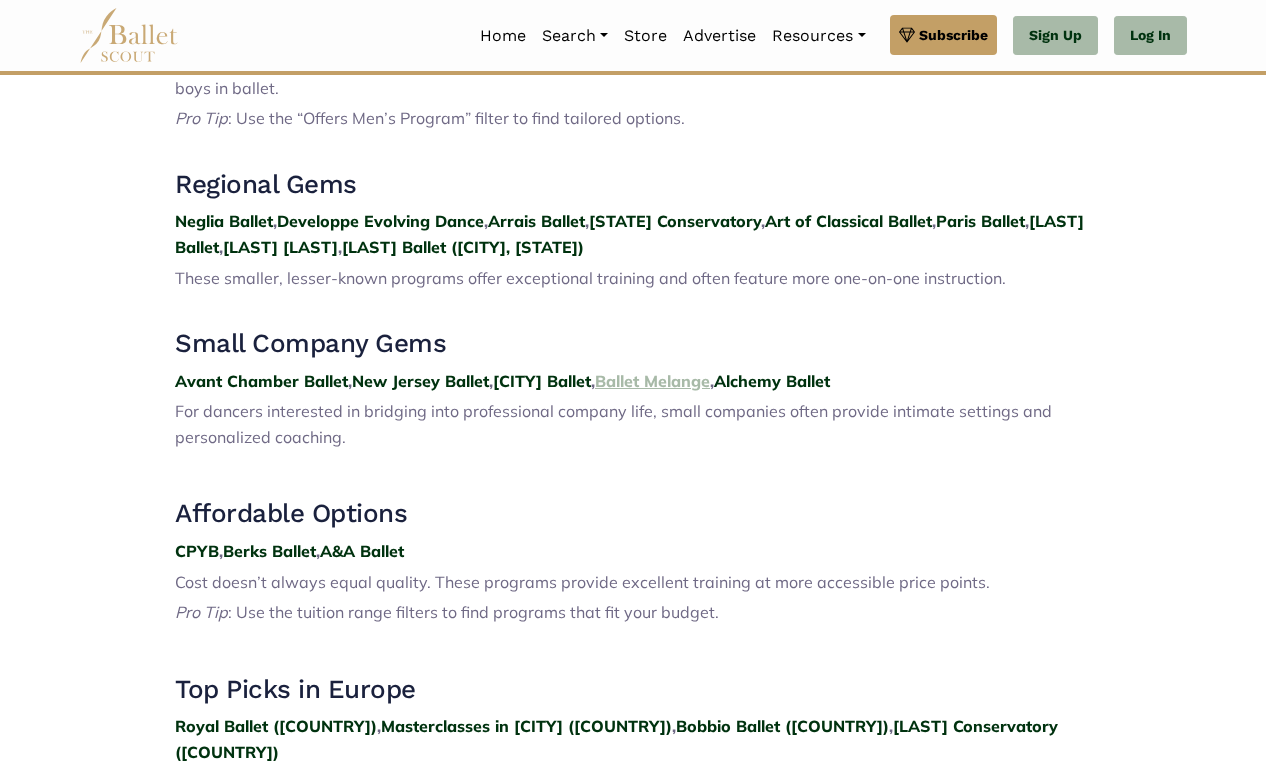 click on "Ballet Melange" at bounding box center [652, 381] 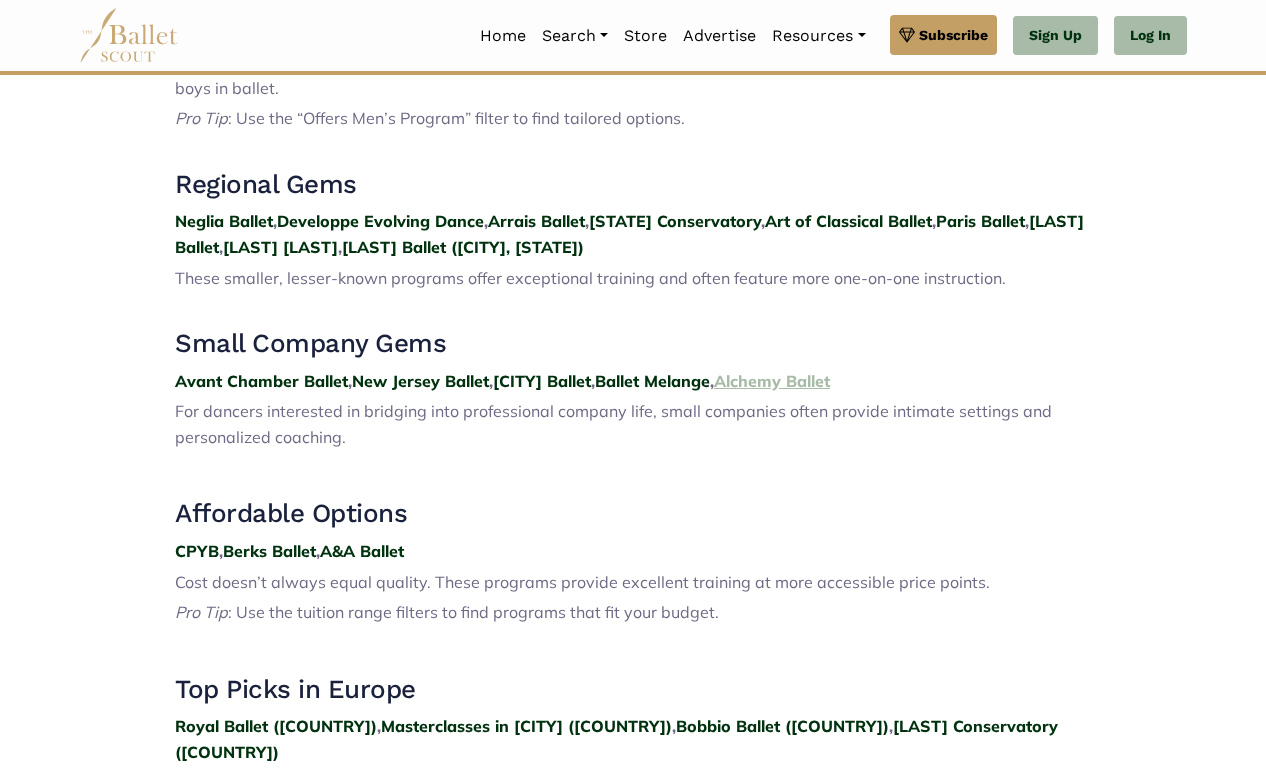click on "Alchemy Ballet" at bounding box center (772, 381) 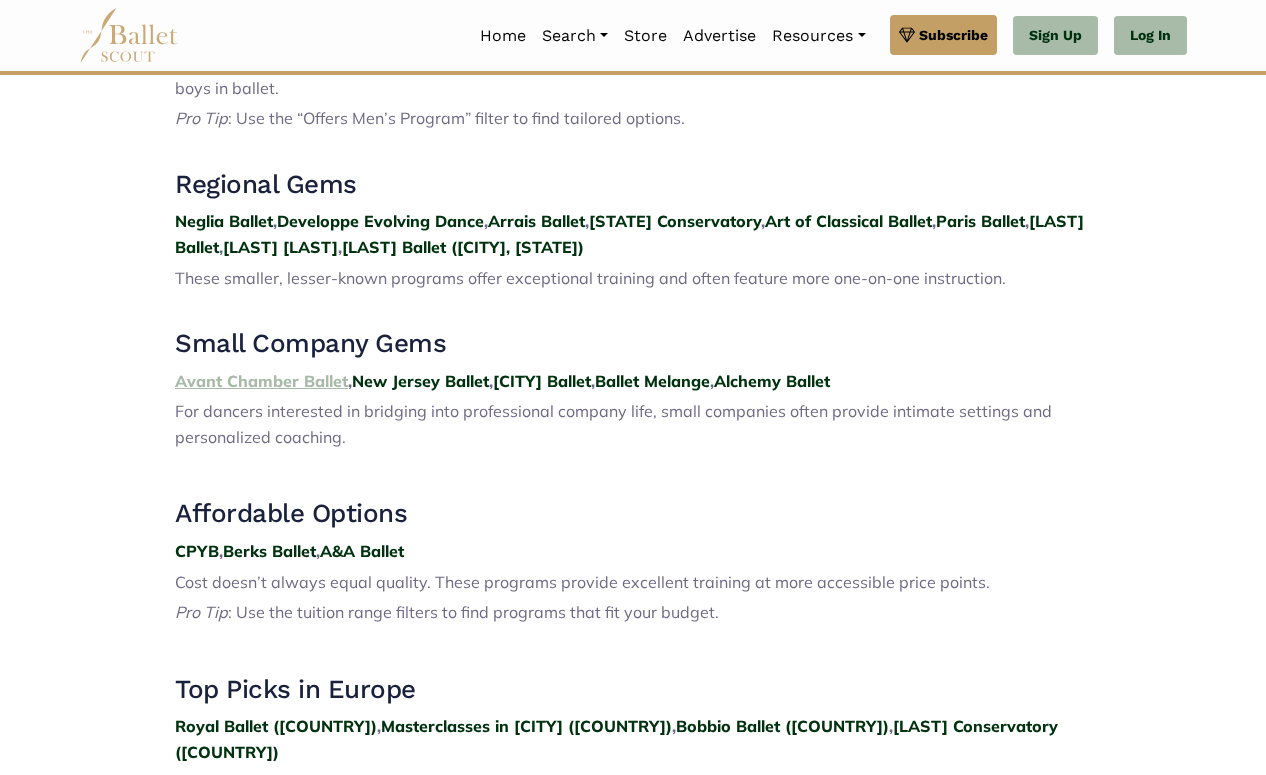 click on "Avant Chamber Ballet" at bounding box center [261, 381] 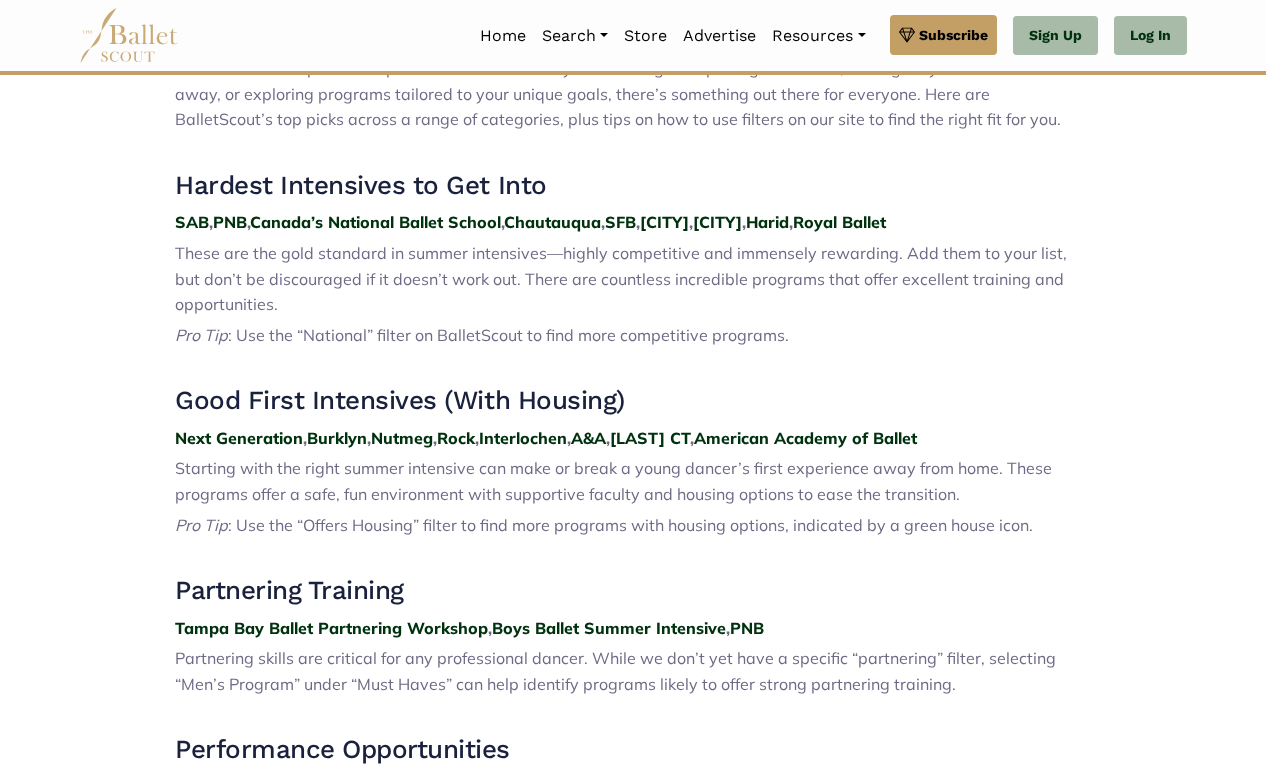 scroll, scrollTop: 780, scrollLeft: 0, axis: vertical 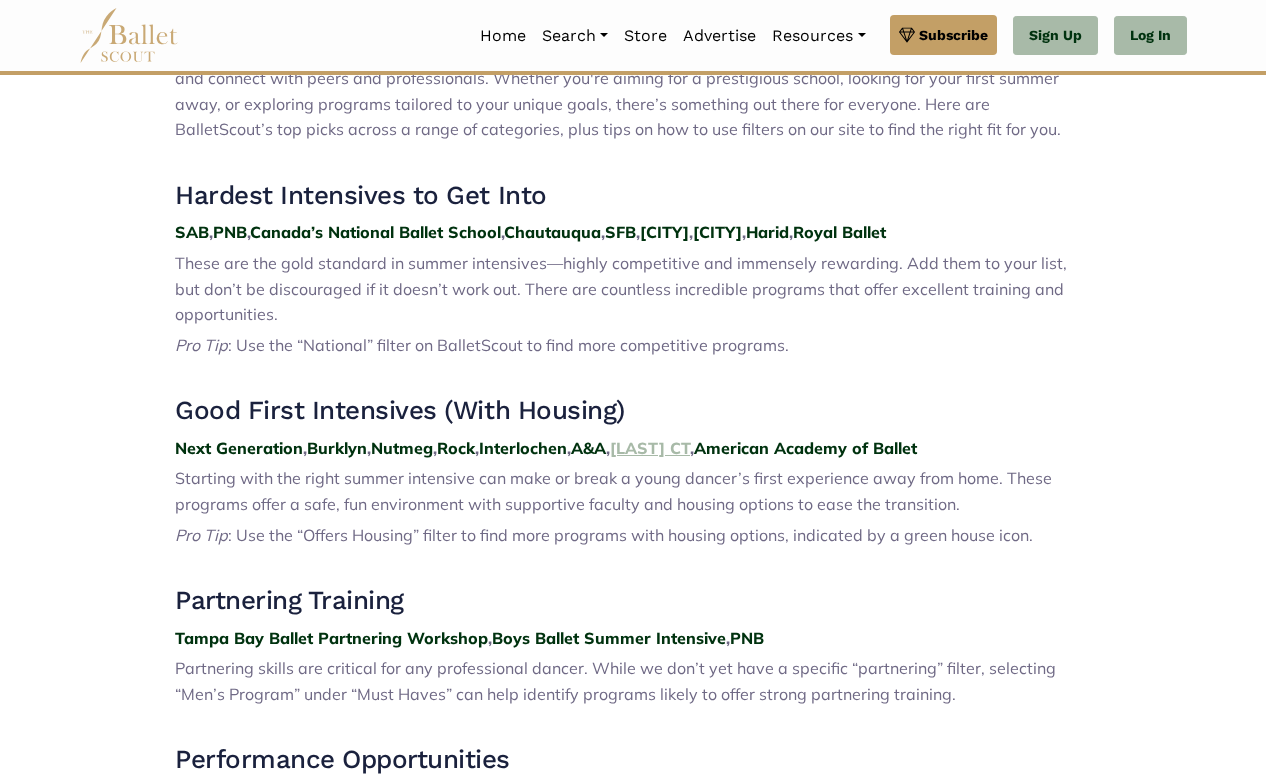 click on "John Cranko CT" at bounding box center [650, 448] 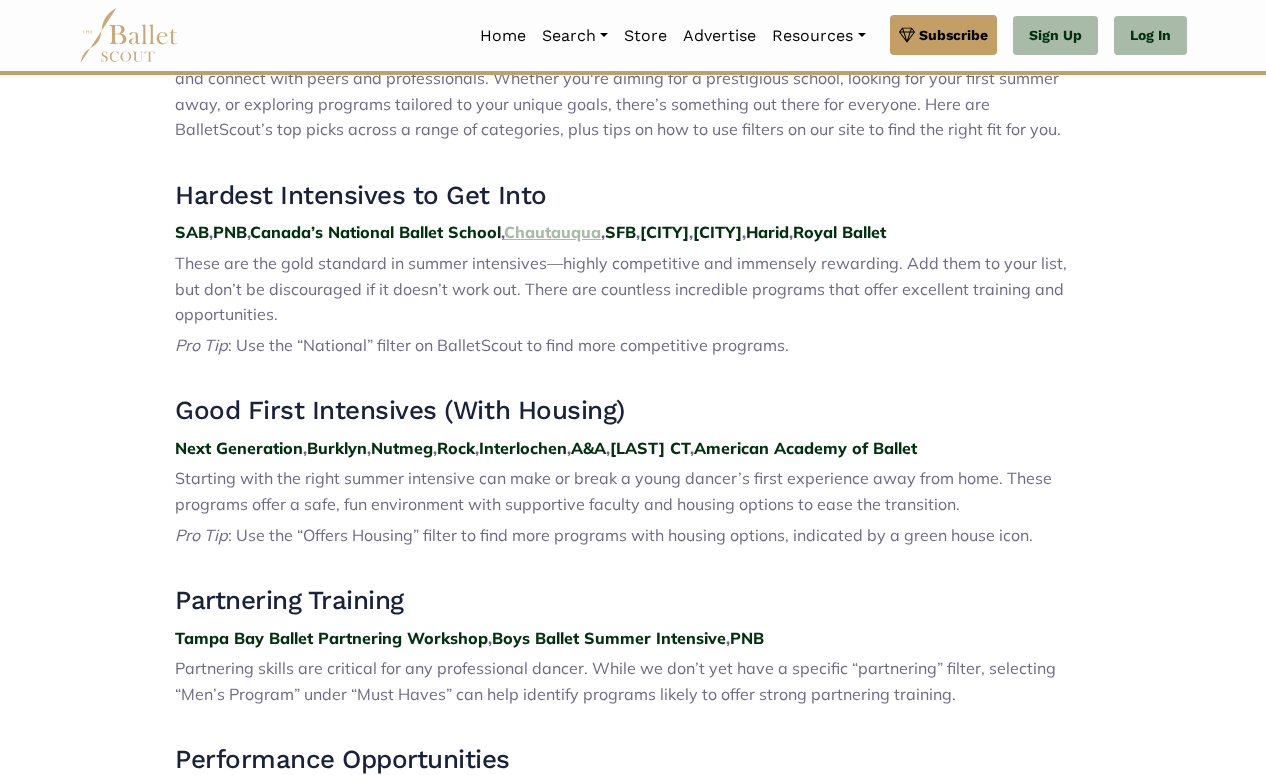 click on "Chautauqua" at bounding box center [552, 232] 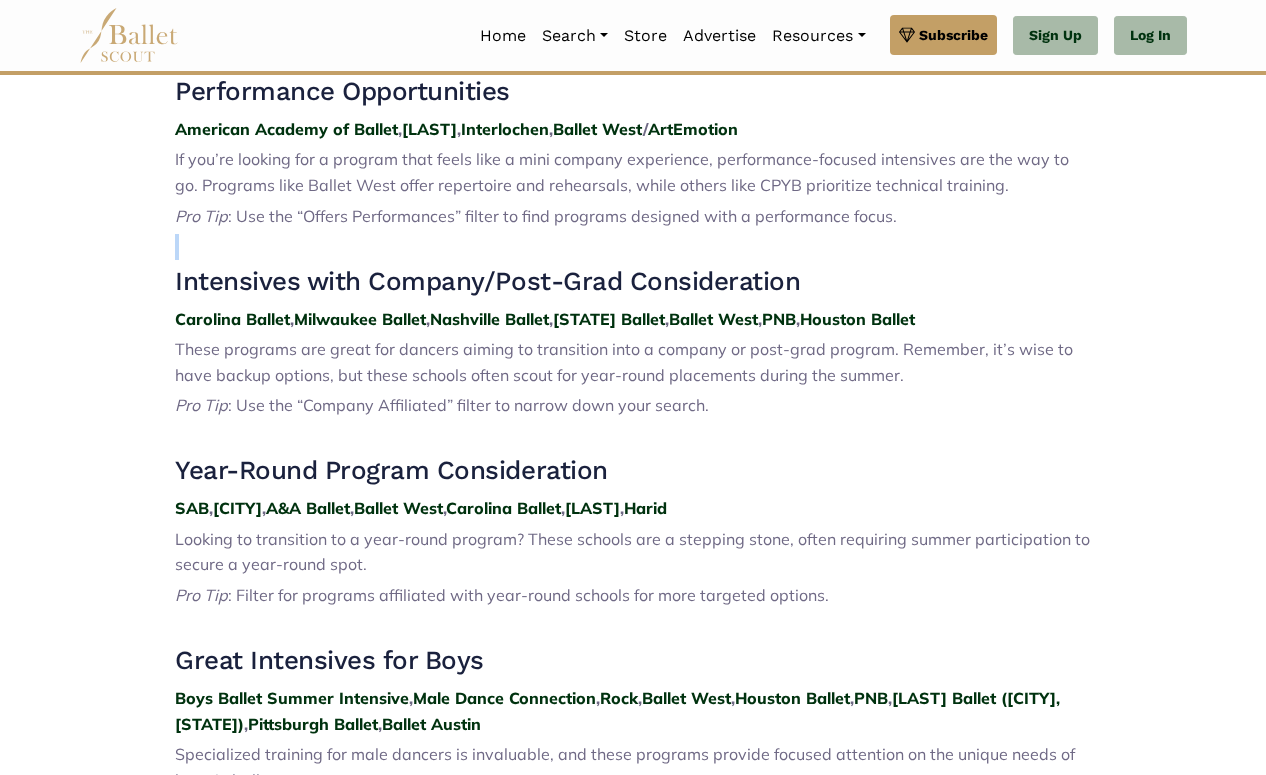 scroll, scrollTop: 1458, scrollLeft: 0, axis: vertical 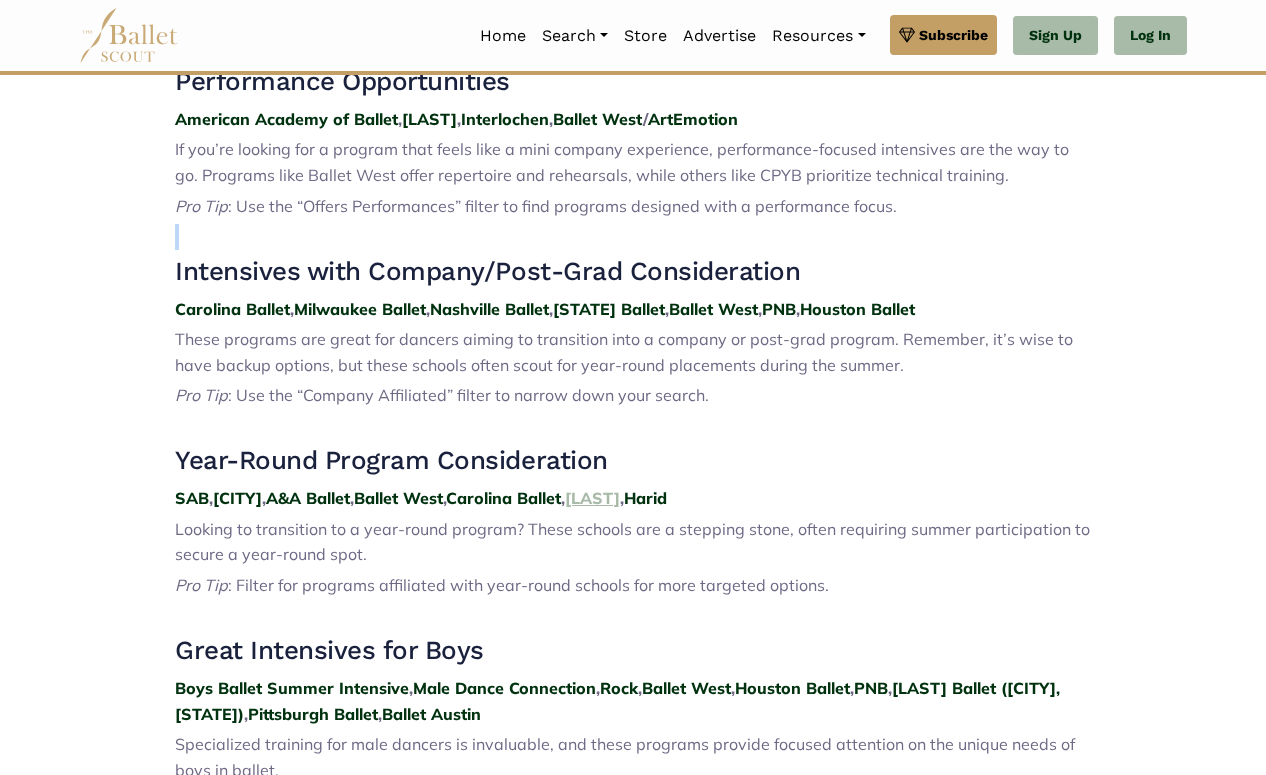 click on "Ellison" at bounding box center (592, 498) 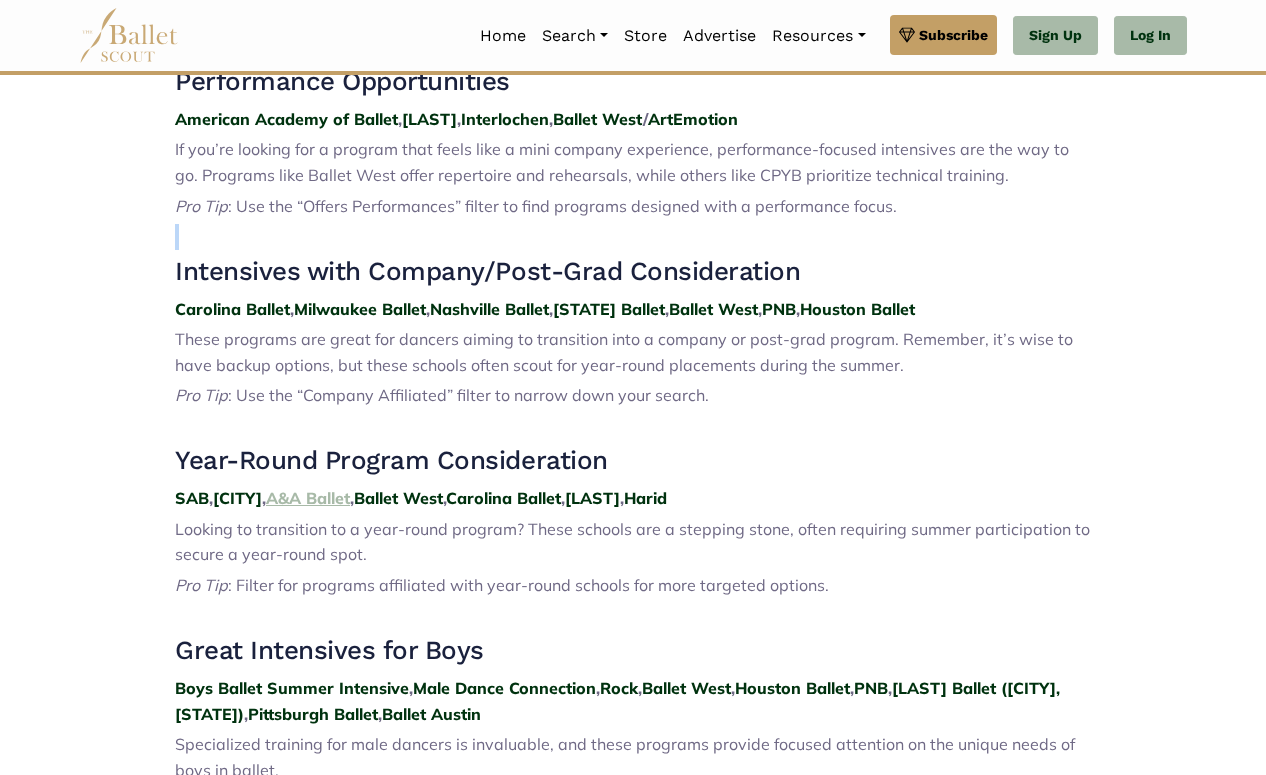 click on "A&A Ballet" at bounding box center [308, 498] 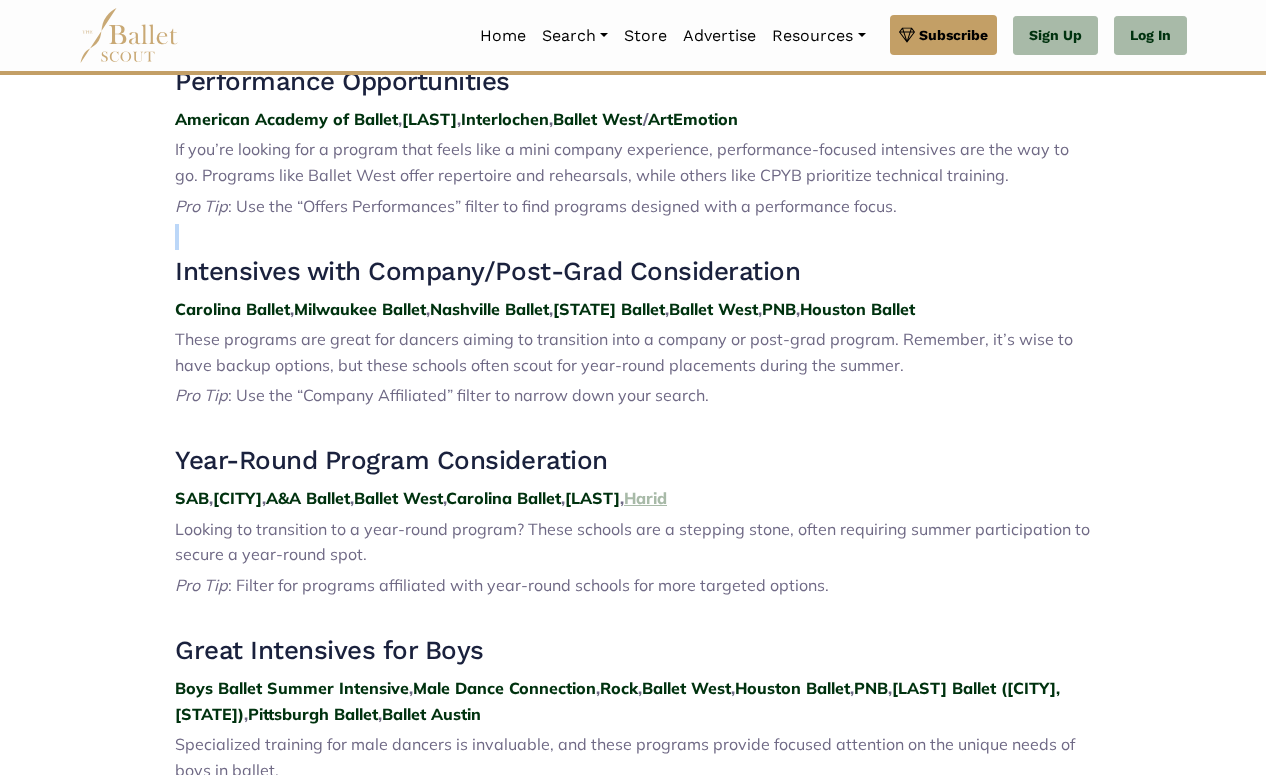 click on "Harid" at bounding box center (645, 498) 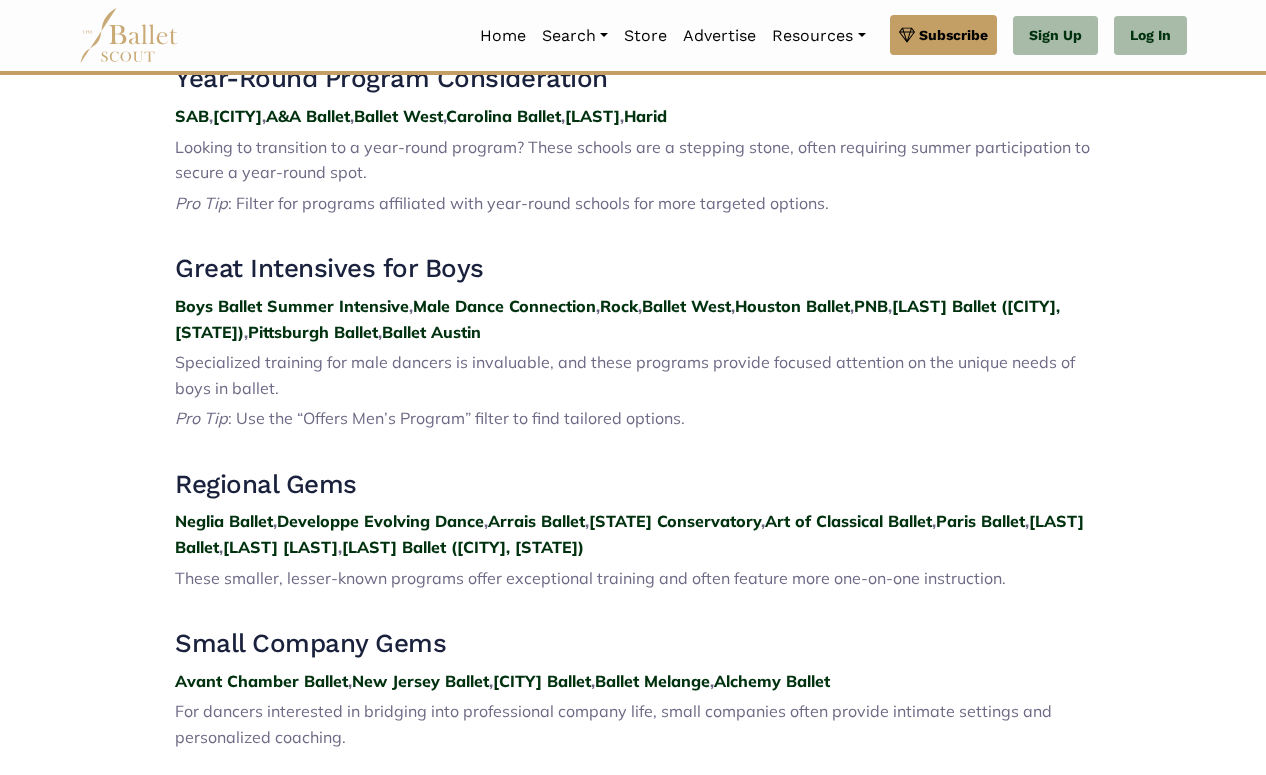 scroll, scrollTop: 1855, scrollLeft: 0, axis: vertical 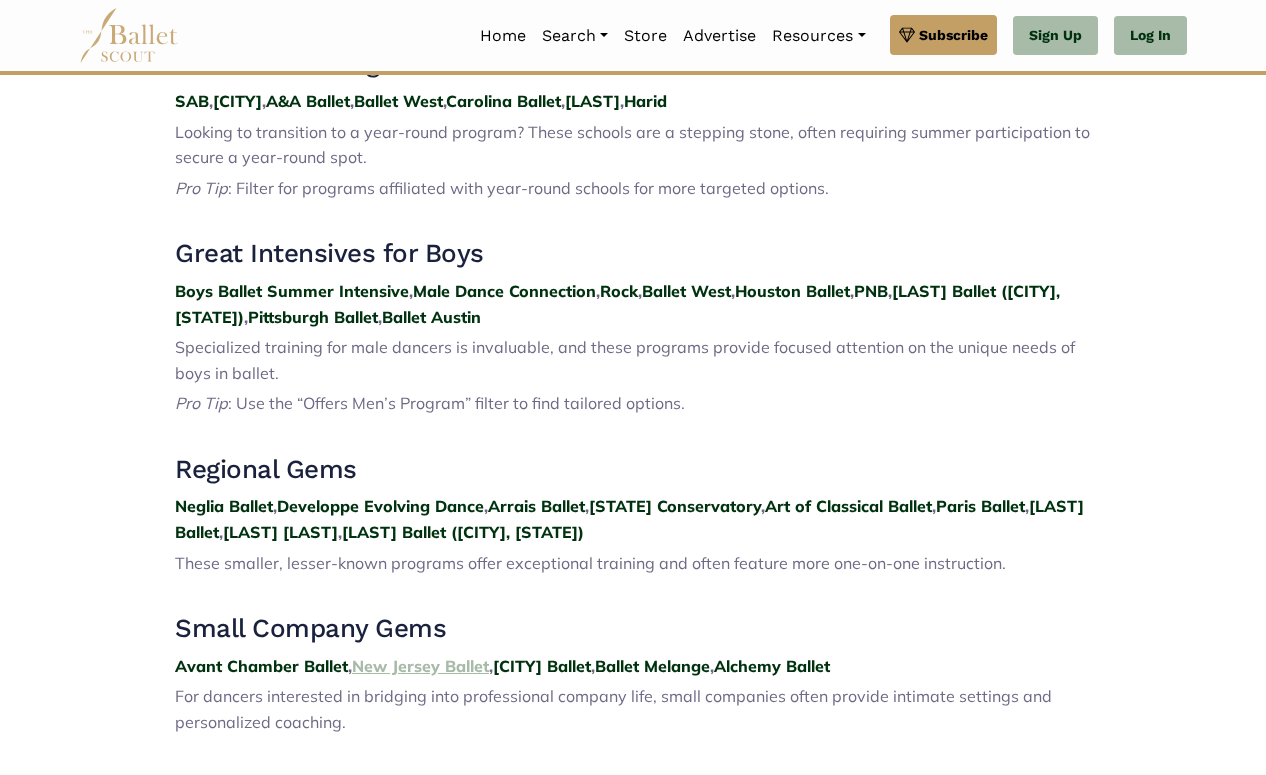 click on "New Jersey Ballet" at bounding box center (420, 666) 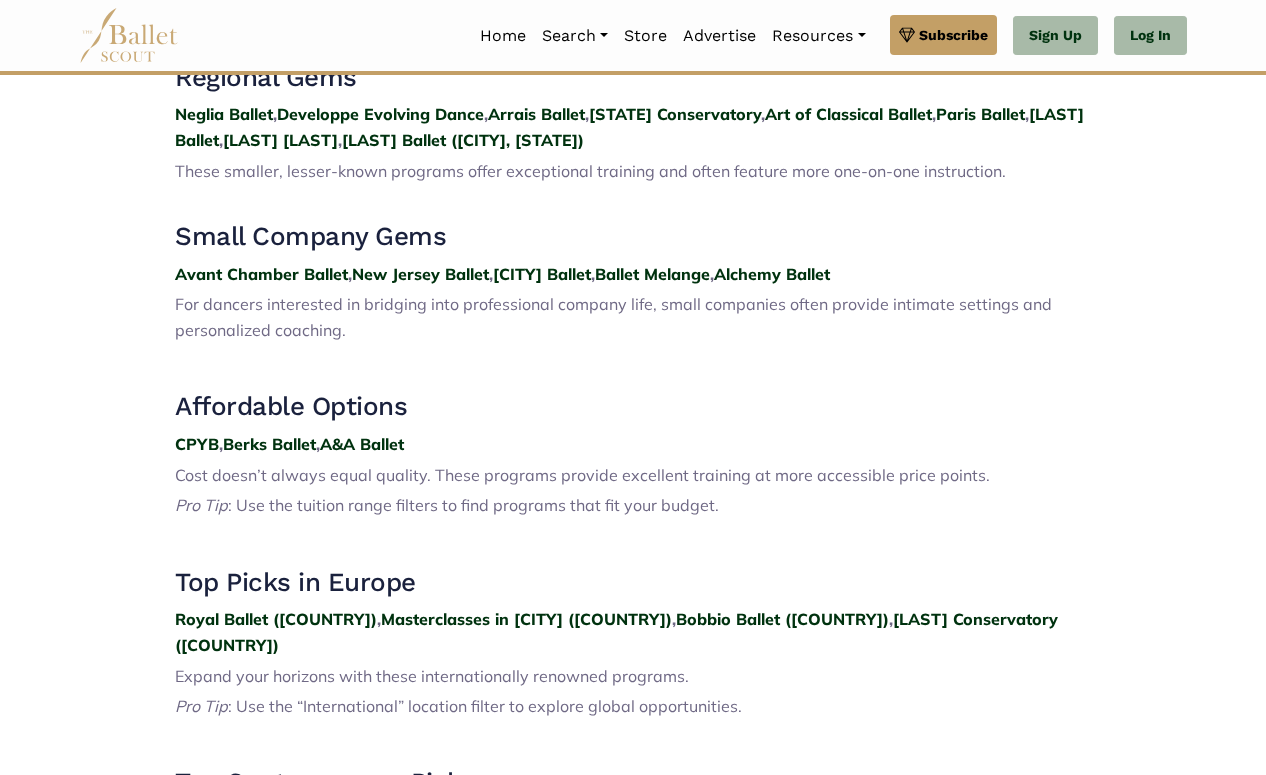 scroll, scrollTop: 2253, scrollLeft: 0, axis: vertical 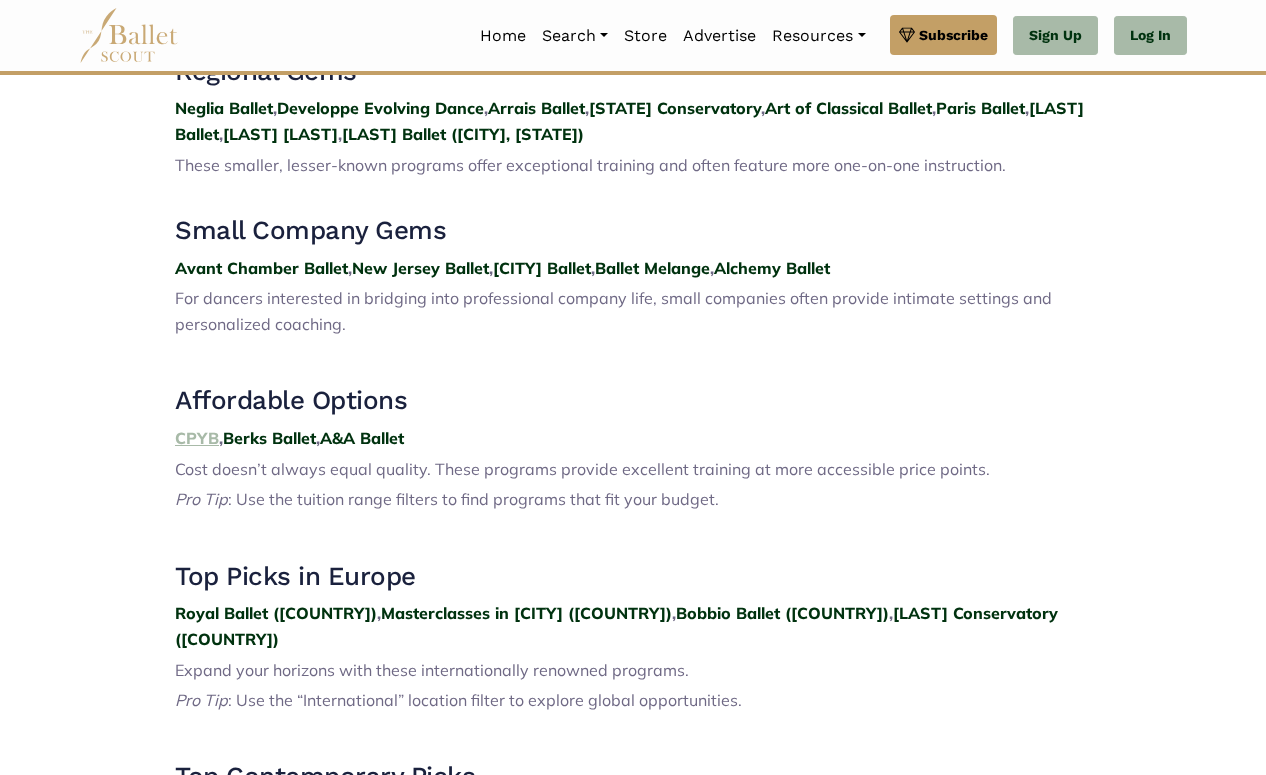 click on "CPYB" at bounding box center [197, 438] 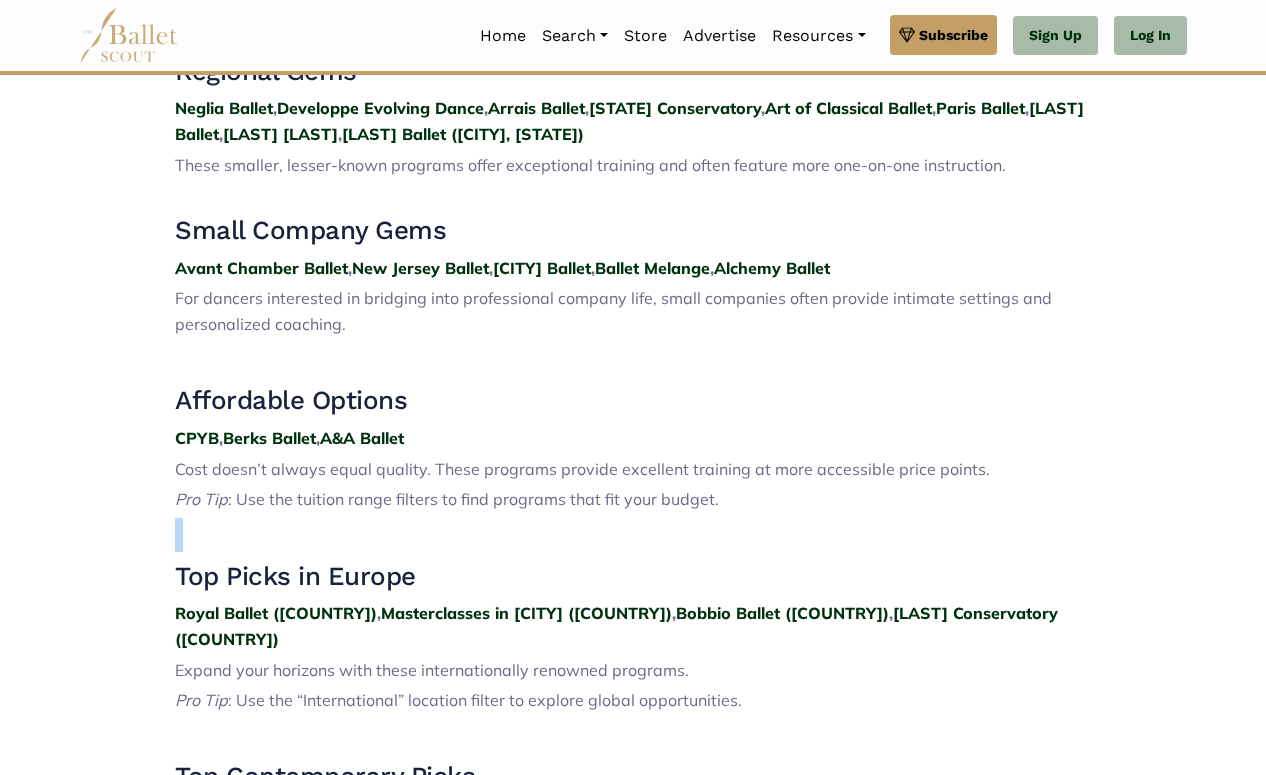 drag, startPoint x: 1265, startPoint y: 502, endPoint x: 1266, endPoint y: 517, distance: 15.033297 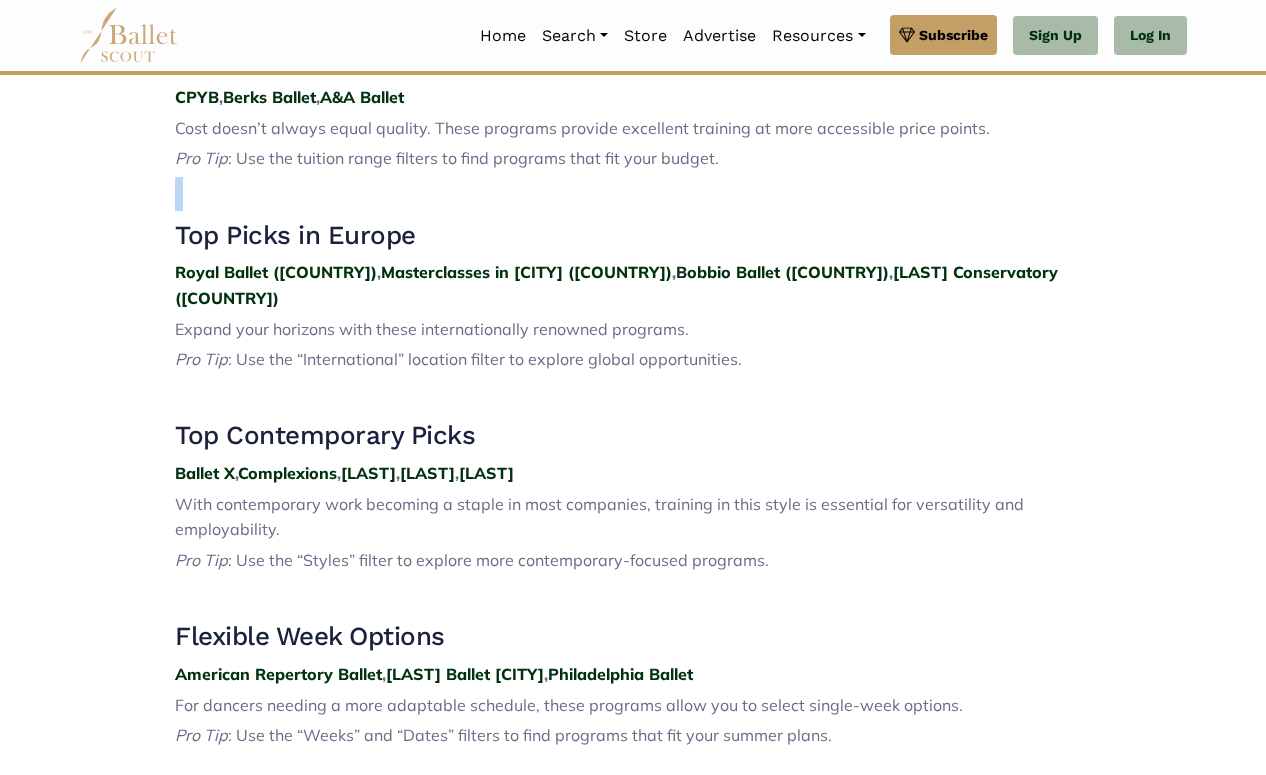 scroll, scrollTop: 2625, scrollLeft: 0, axis: vertical 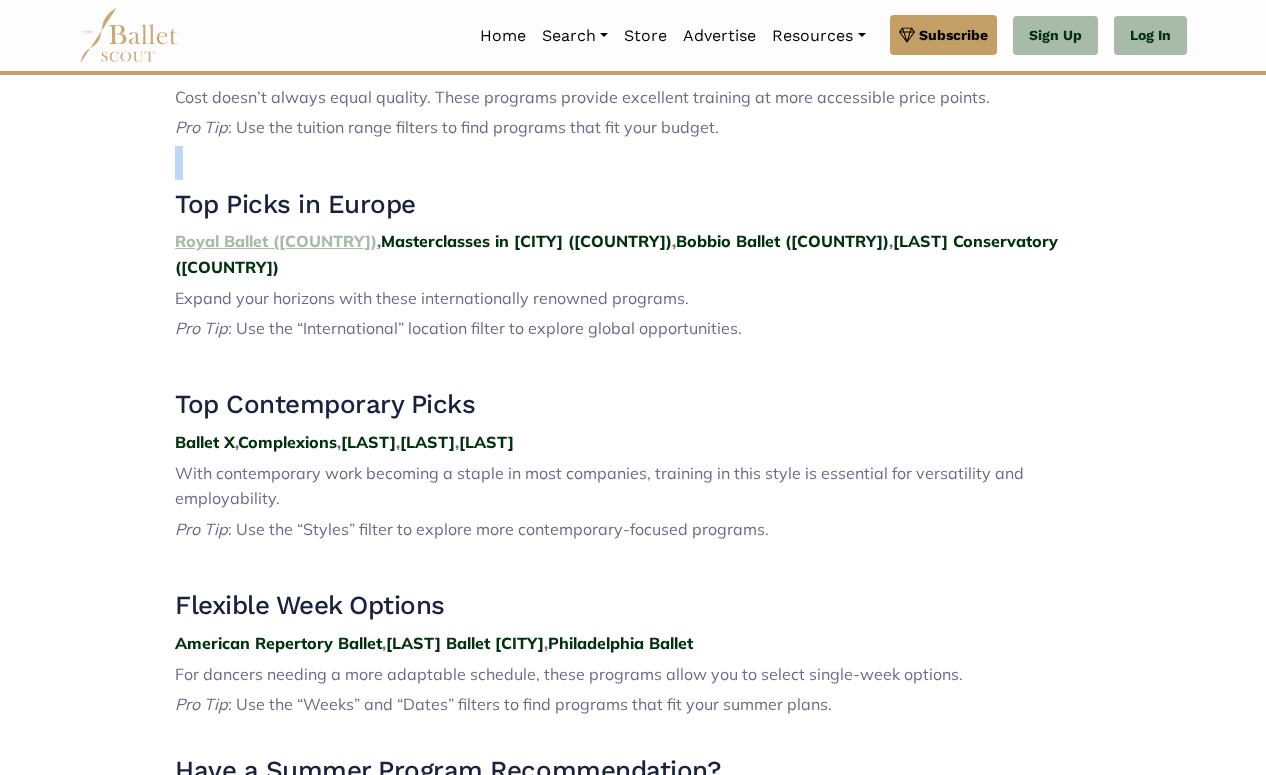click on "Royal Ballet (UK)" at bounding box center (276, 241) 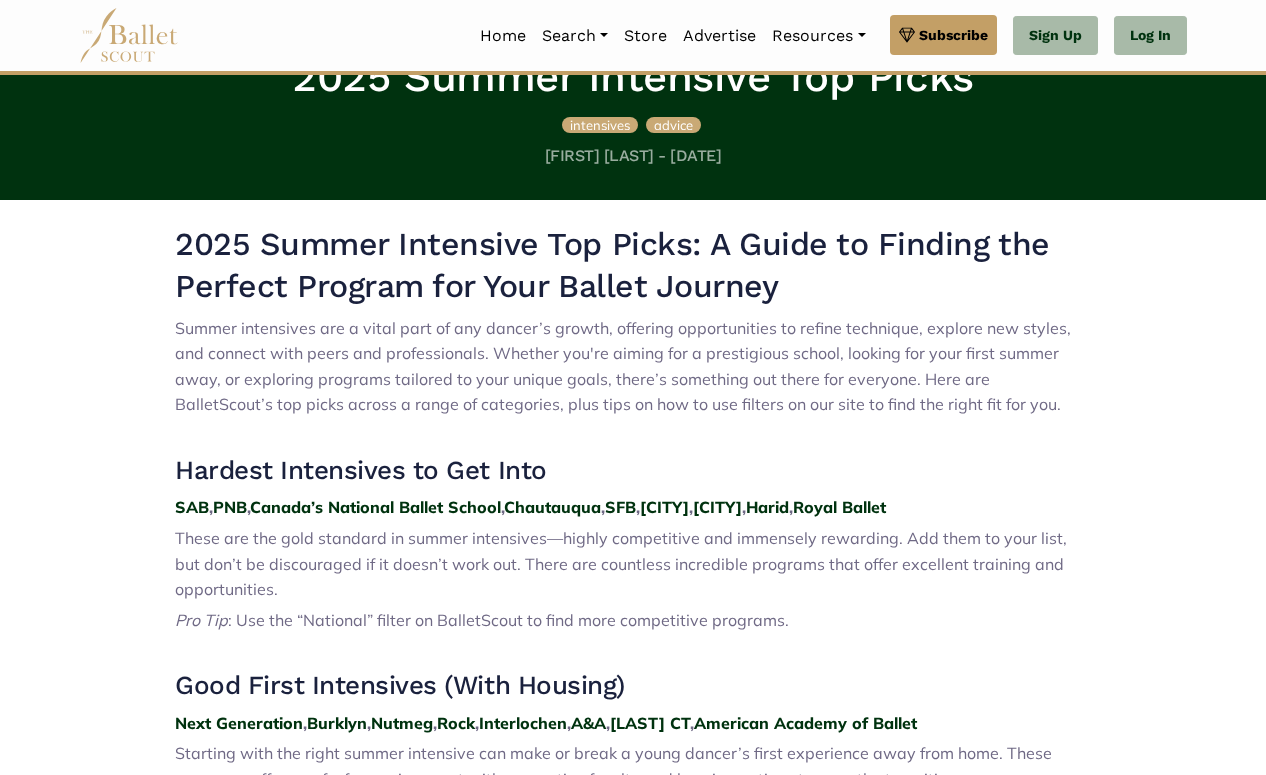 scroll, scrollTop: 622, scrollLeft: 0, axis: vertical 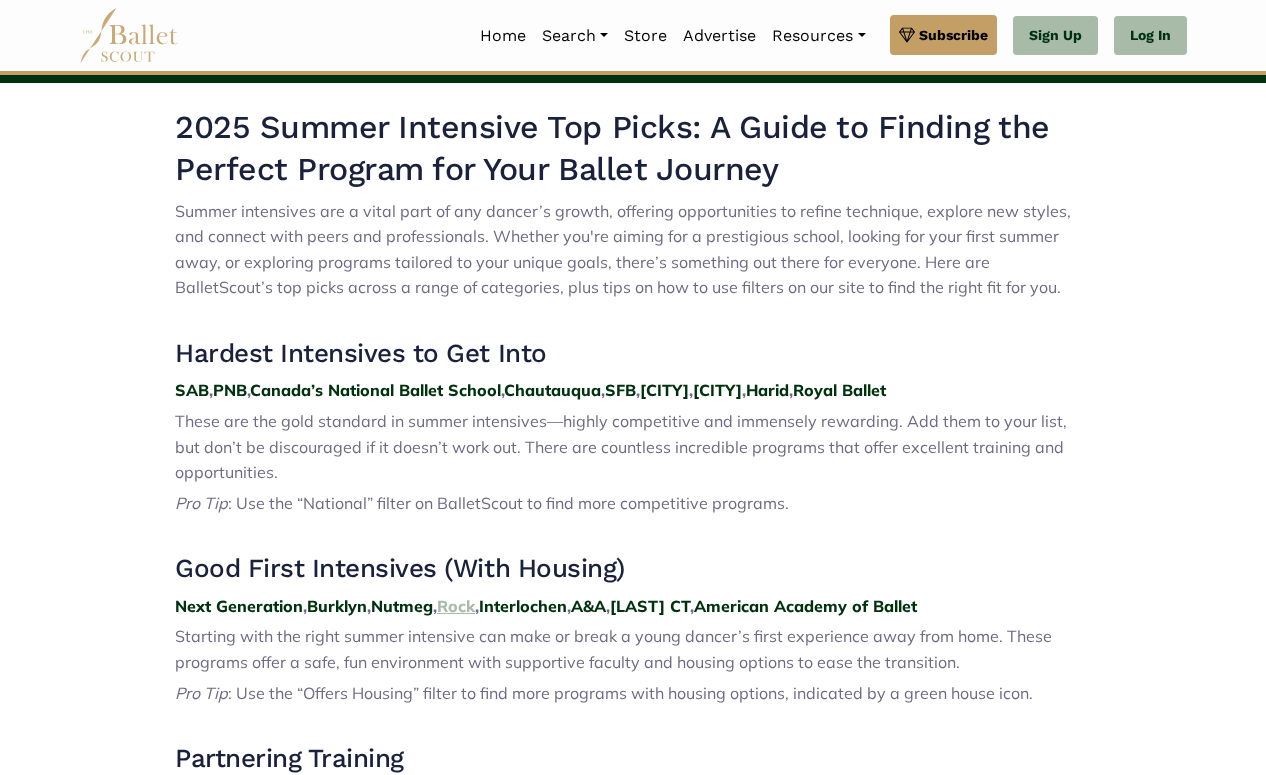 click on "Rock" at bounding box center [456, 606] 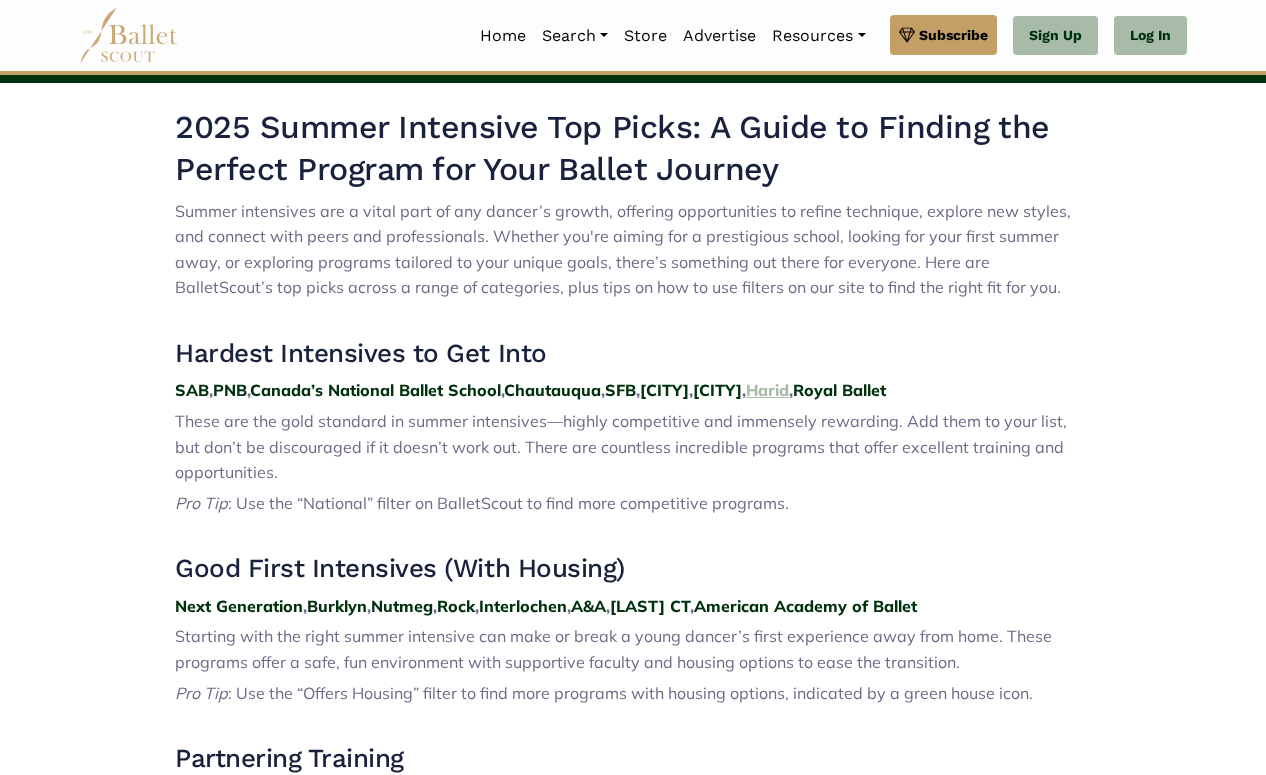 click on "Harid" at bounding box center (767, 390) 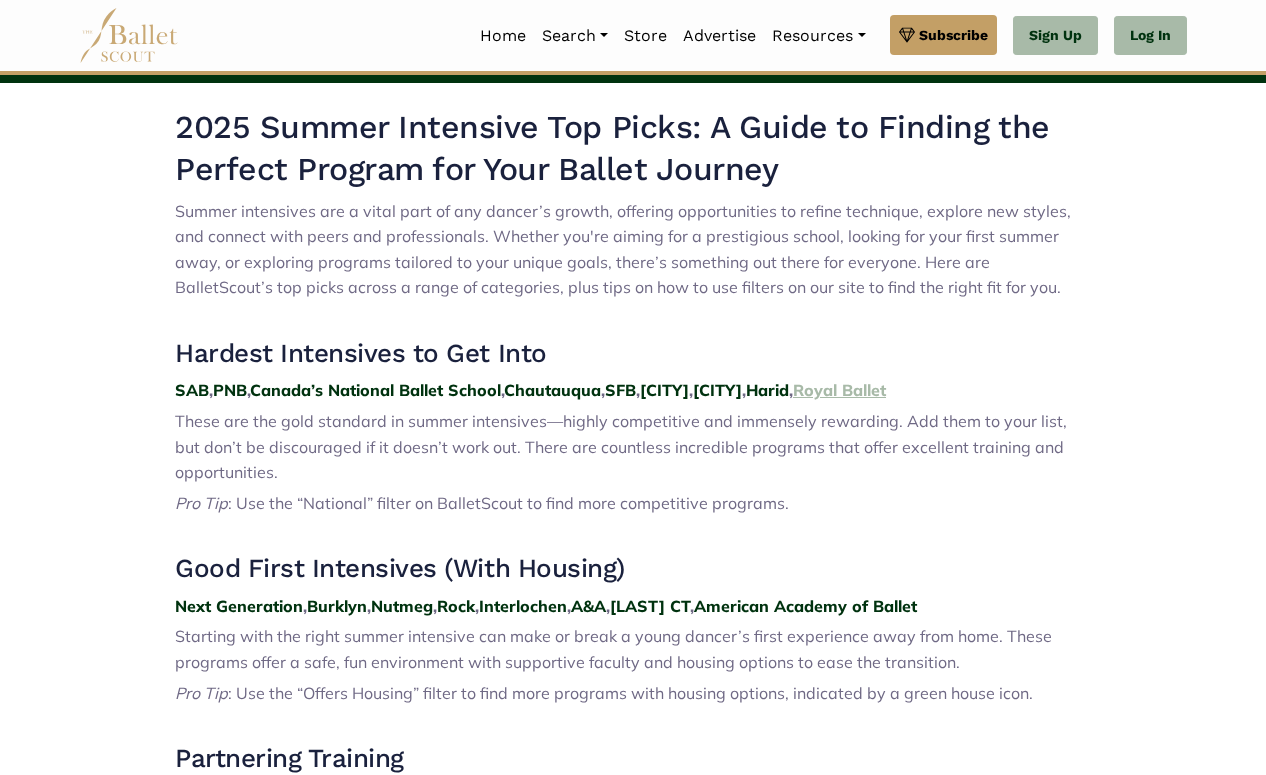 click on "Royal Ballet" at bounding box center [839, 390] 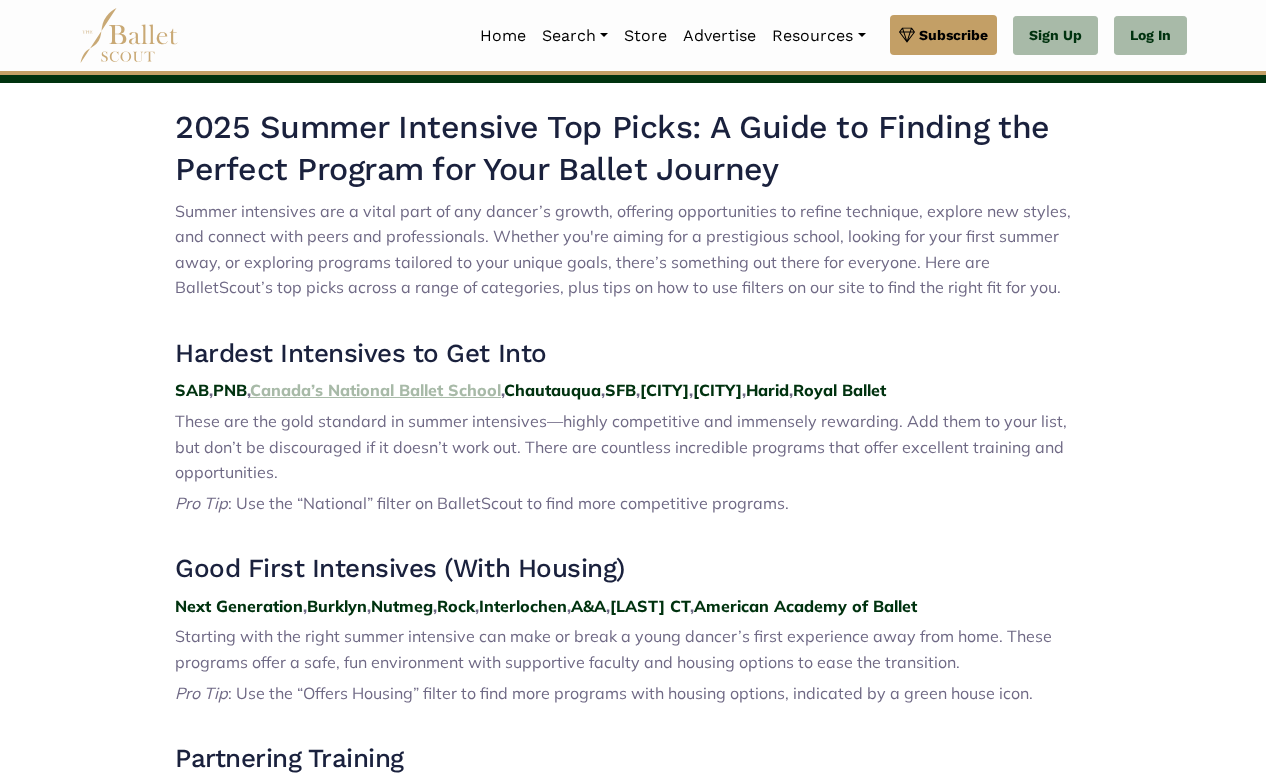 click on "Canada’s National Ballet School" at bounding box center [375, 390] 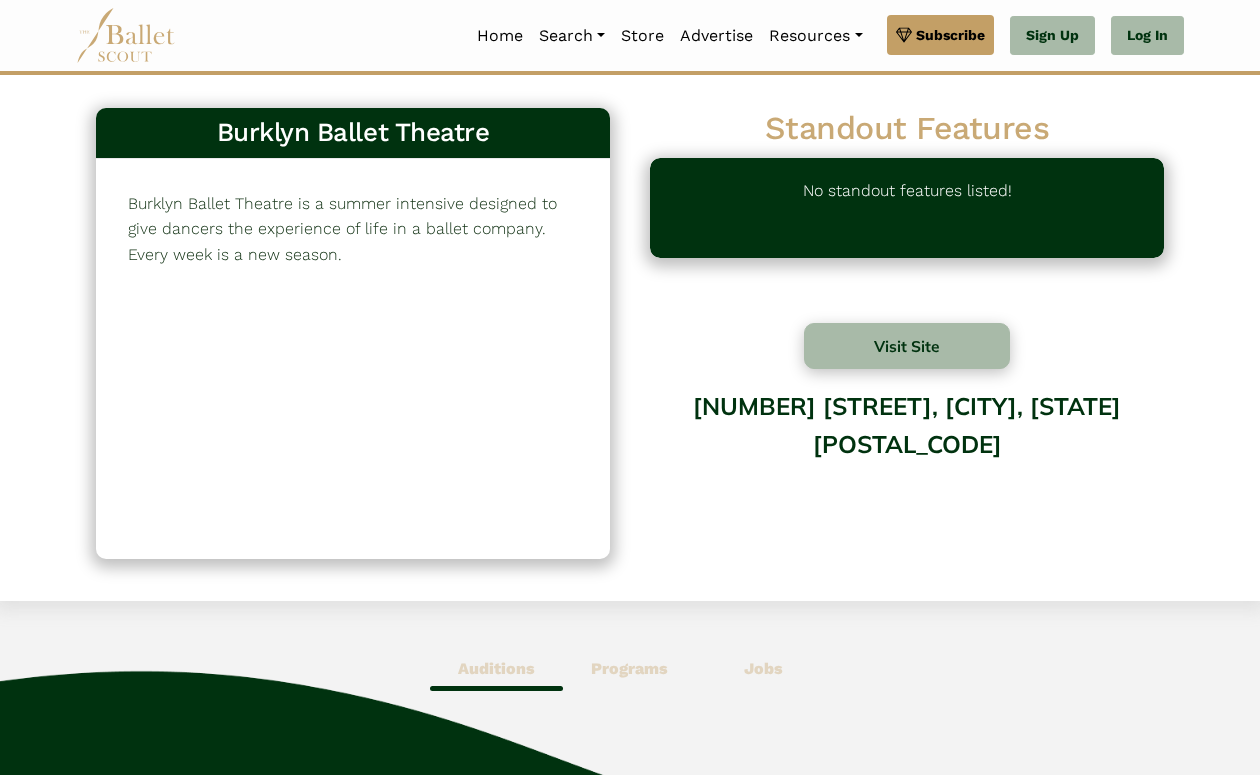 scroll, scrollTop: 0, scrollLeft: 0, axis: both 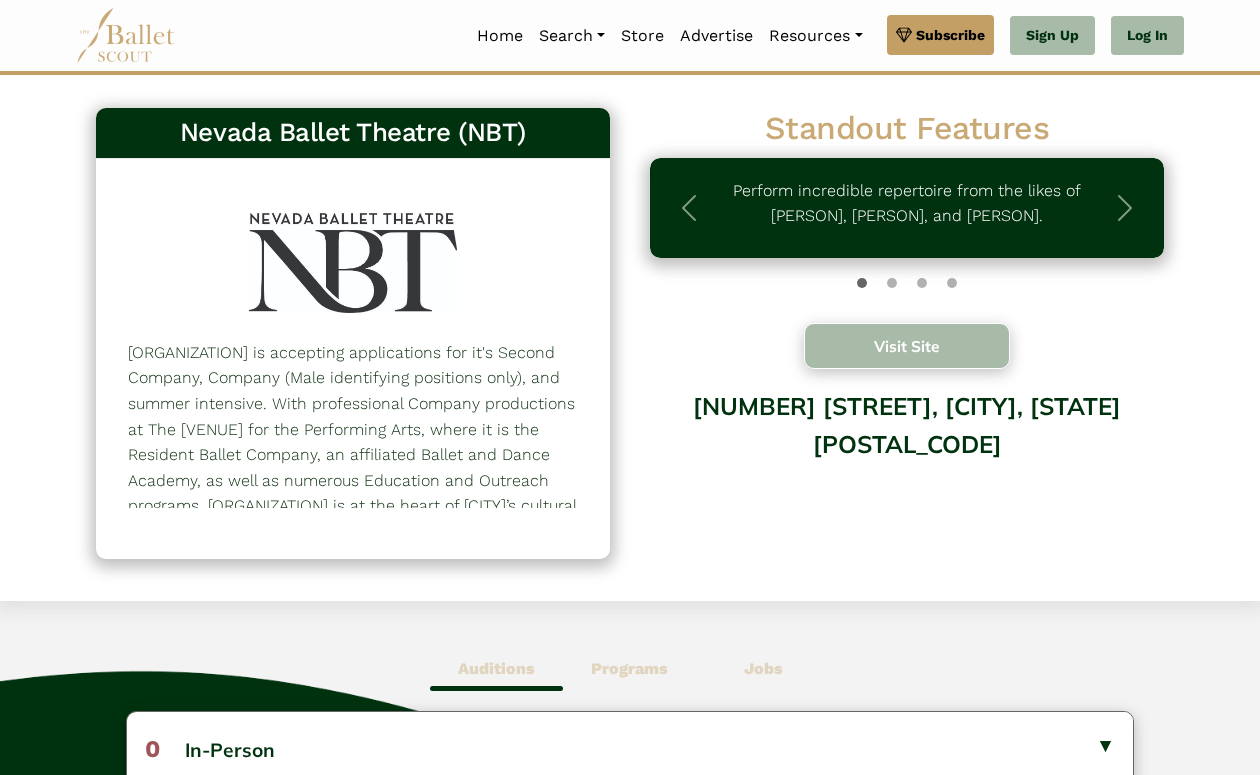 click on "Visit Site" at bounding box center [907, 346] 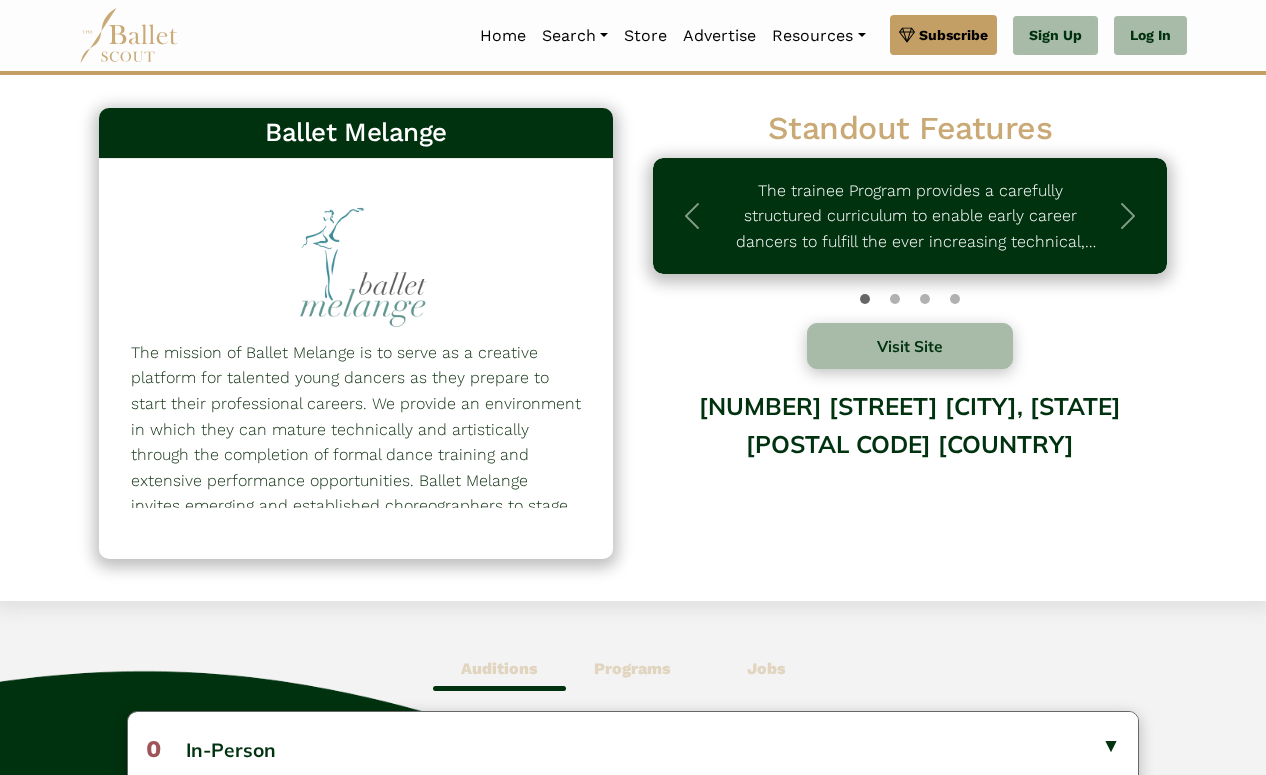scroll, scrollTop: 0, scrollLeft: 0, axis: both 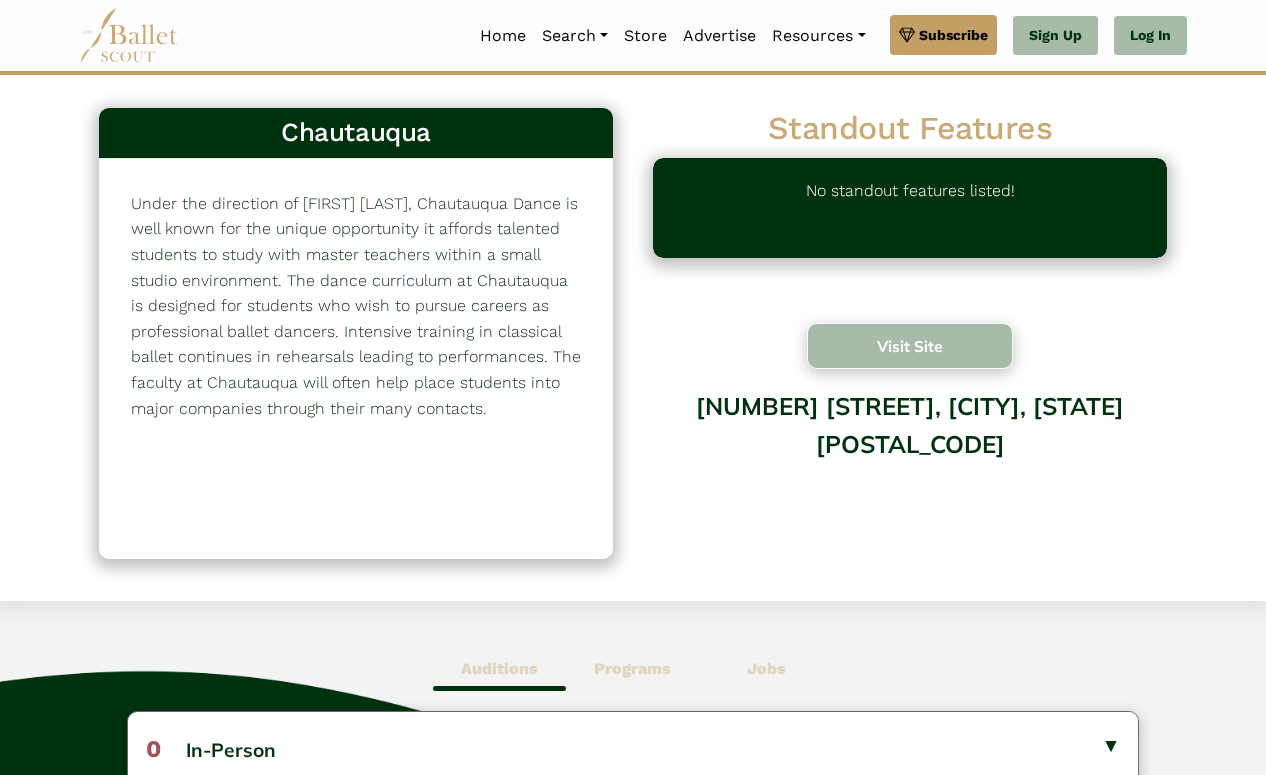 click on "Visit Site" at bounding box center [910, 346] 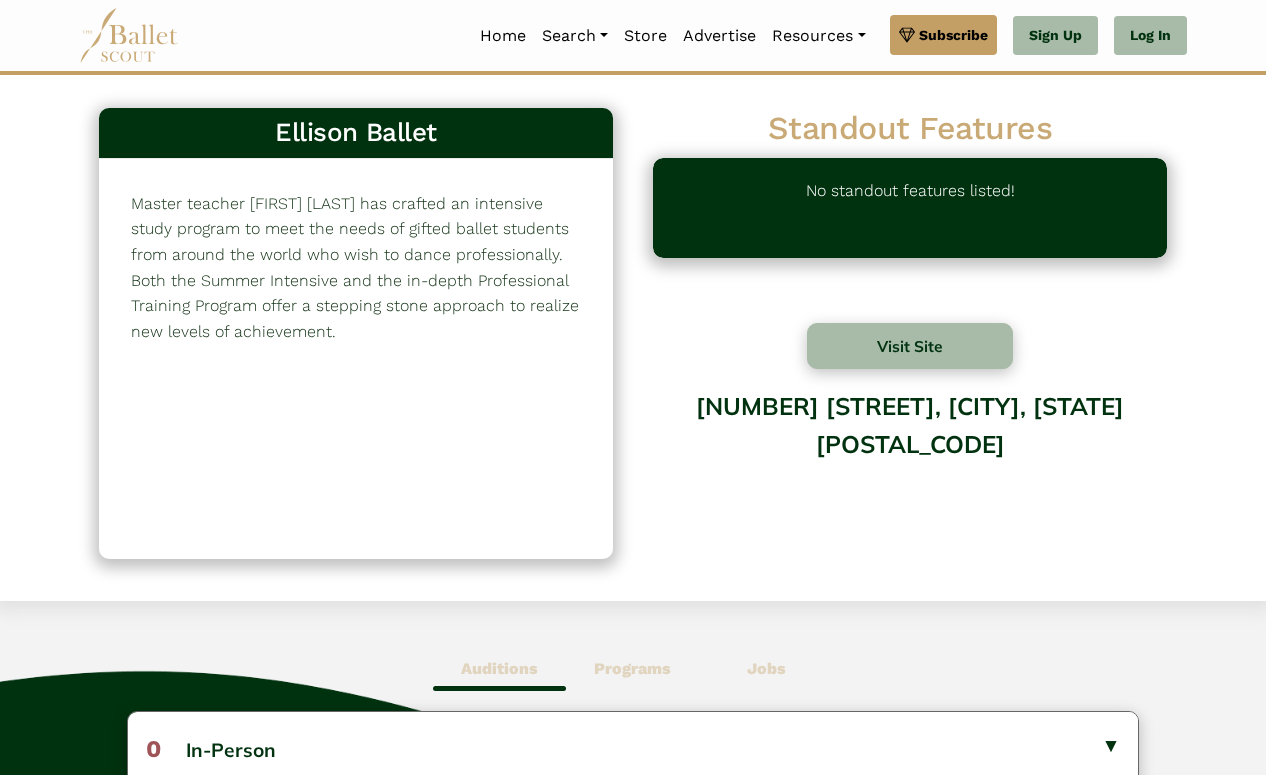 scroll, scrollTop: 0, scrollLeft: 0, axis: both 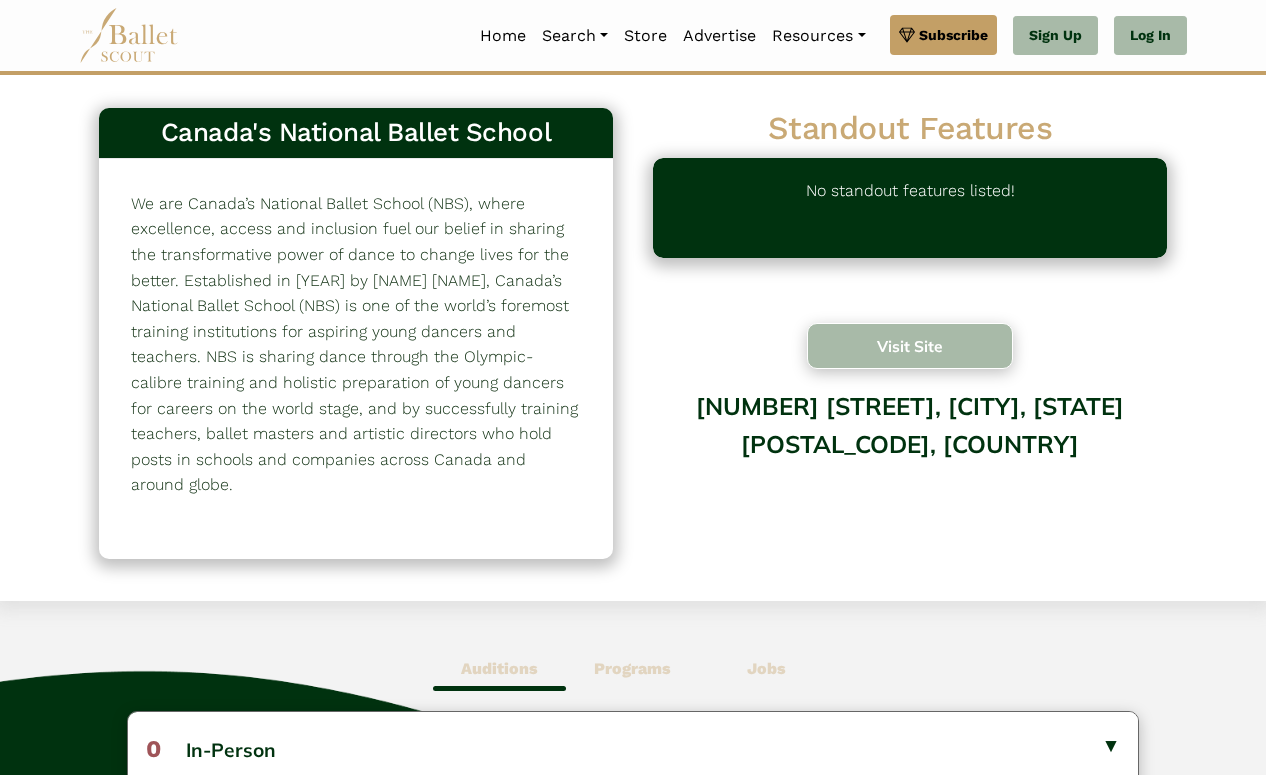 click on "Visit Site" at bounding box center [910, 346] 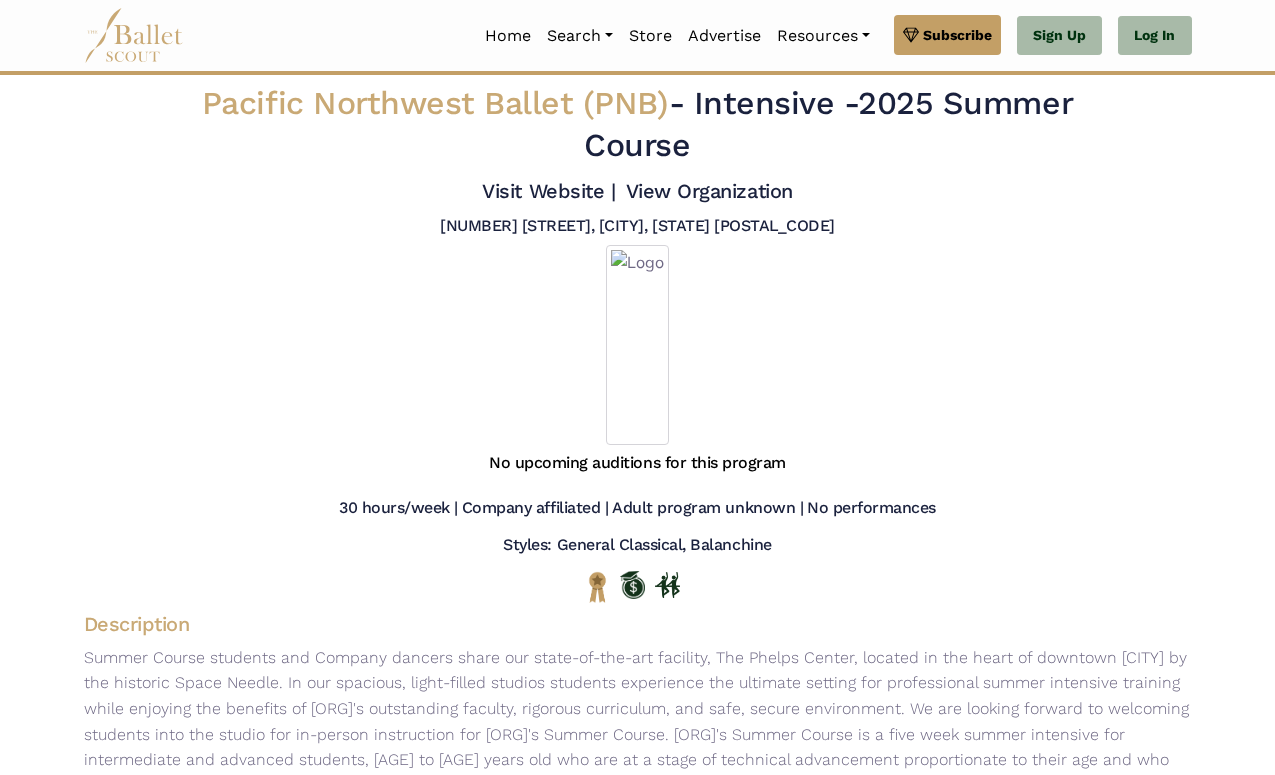 scroll, scrollTop: 0, scrollLeft: 0, axis: both 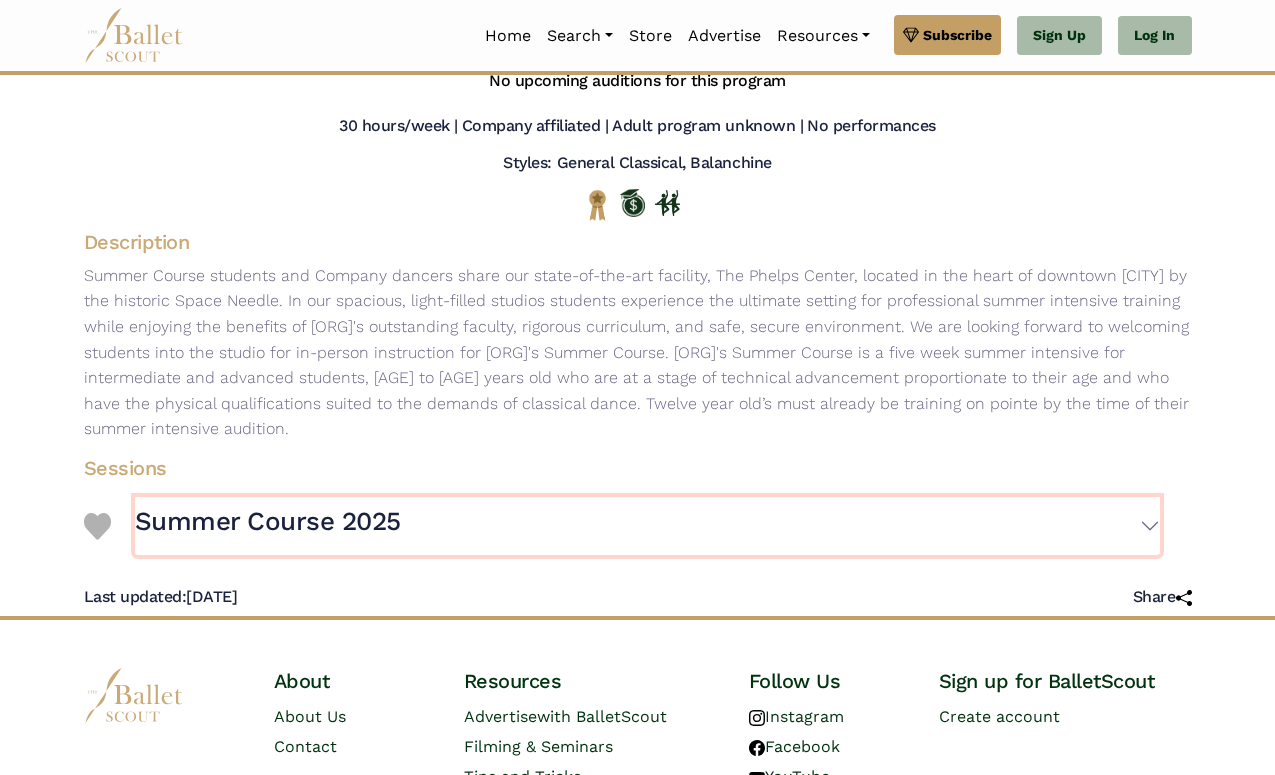 click on "Summer Course 2025" at bounding box center (647, 526) 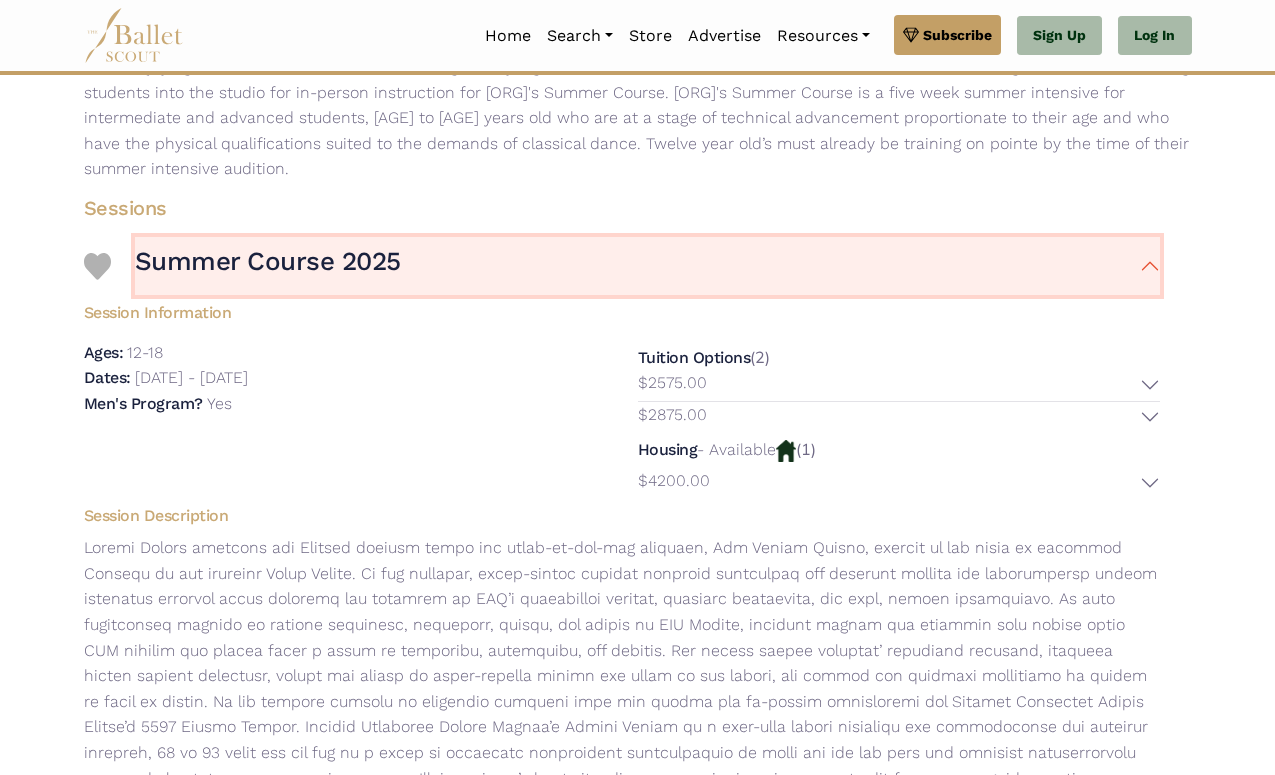 scroll, scrollTop: 447, scrollLeft: 0, axis: vertical 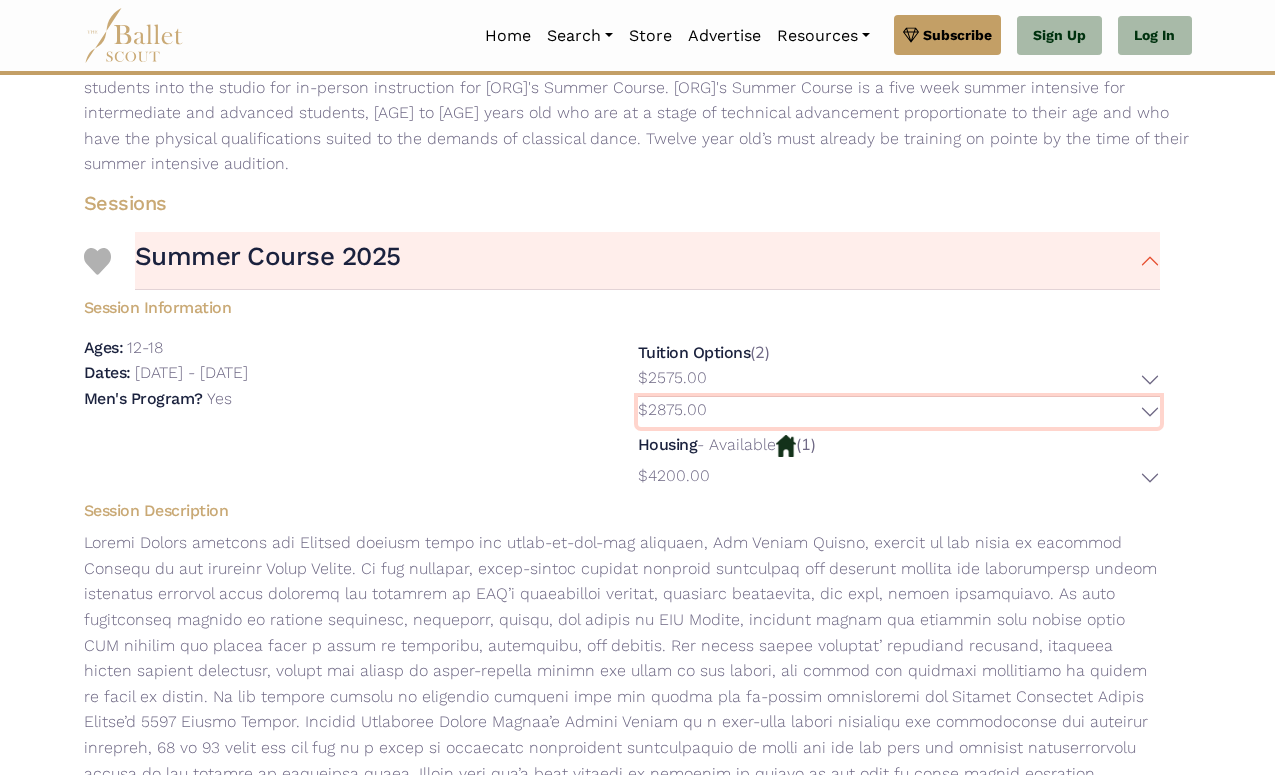 click on "$2875.00" at bounding box center (899, 412) 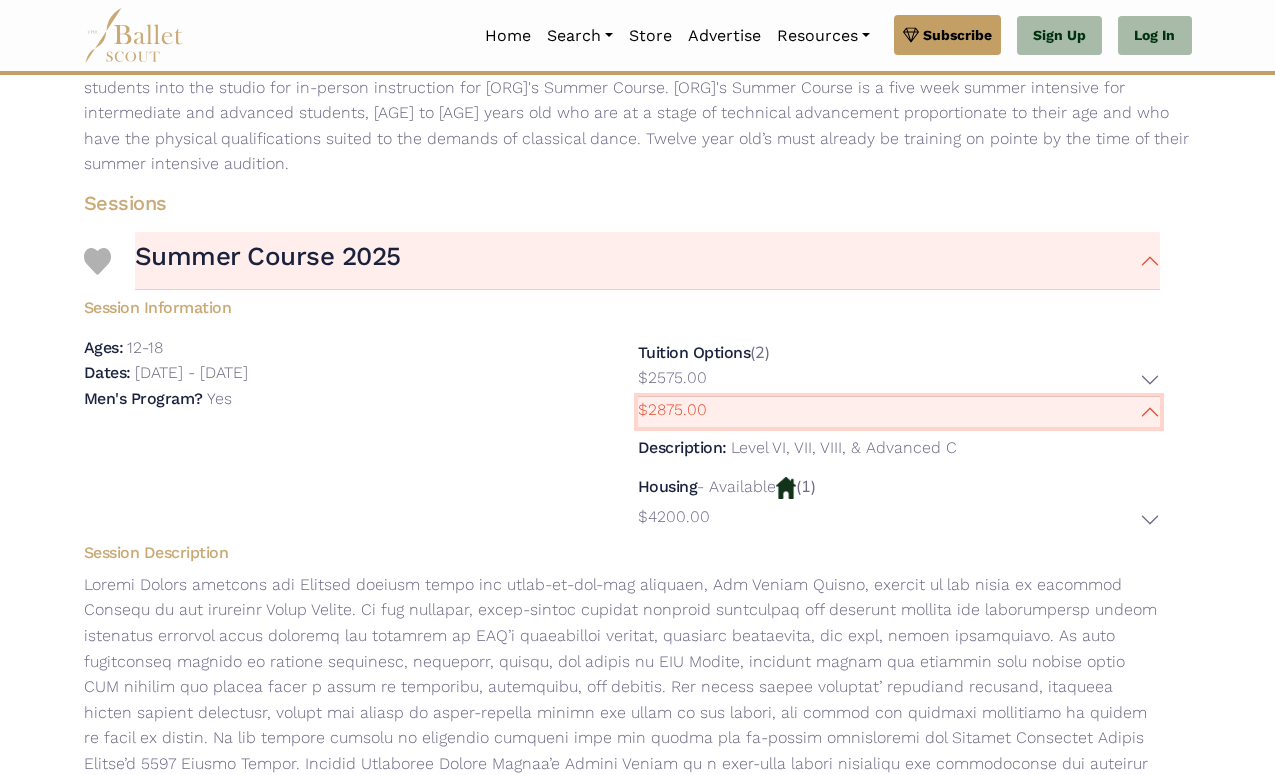 click on "$2875.00" at bounding box center (899, 412) 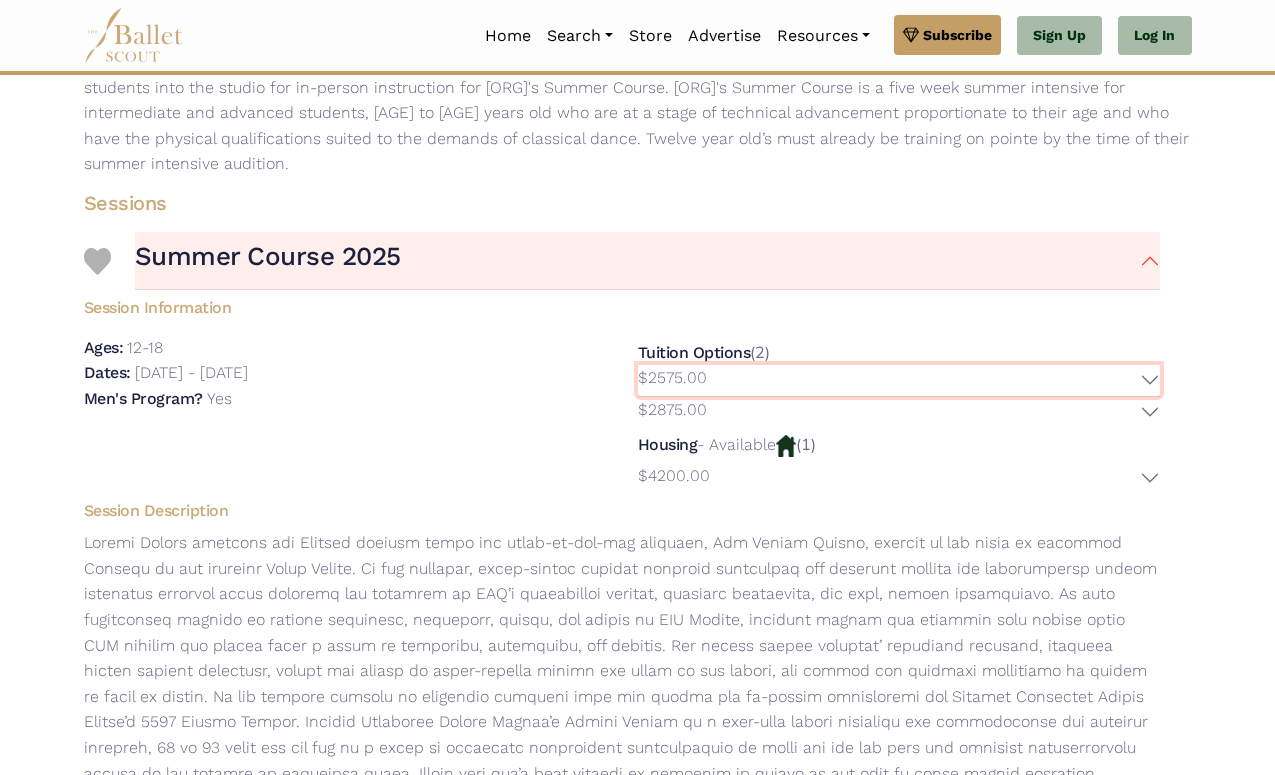 click on "$2575.00" at bounding box center (899, 380) 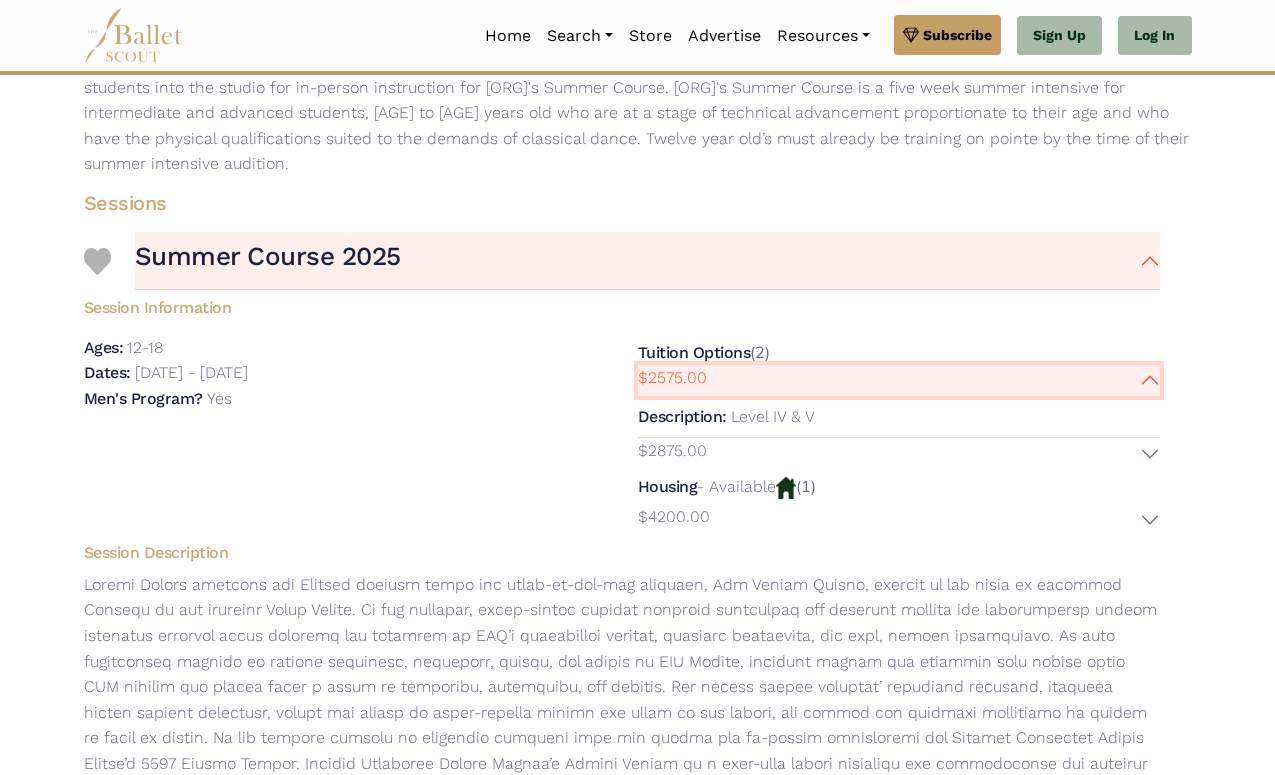 click on "$2575.00" at bounding box center (899, 380) 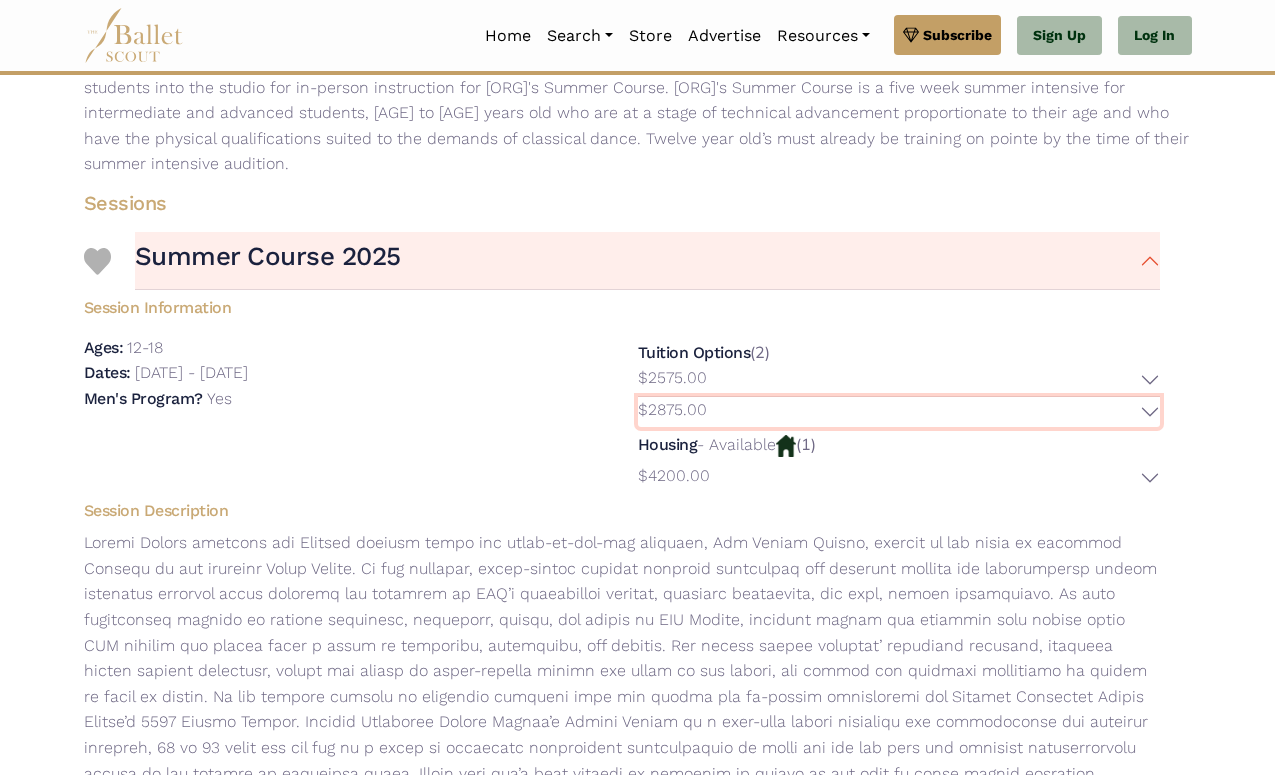 click on "$2875.00" at bounding box center [899, 412] 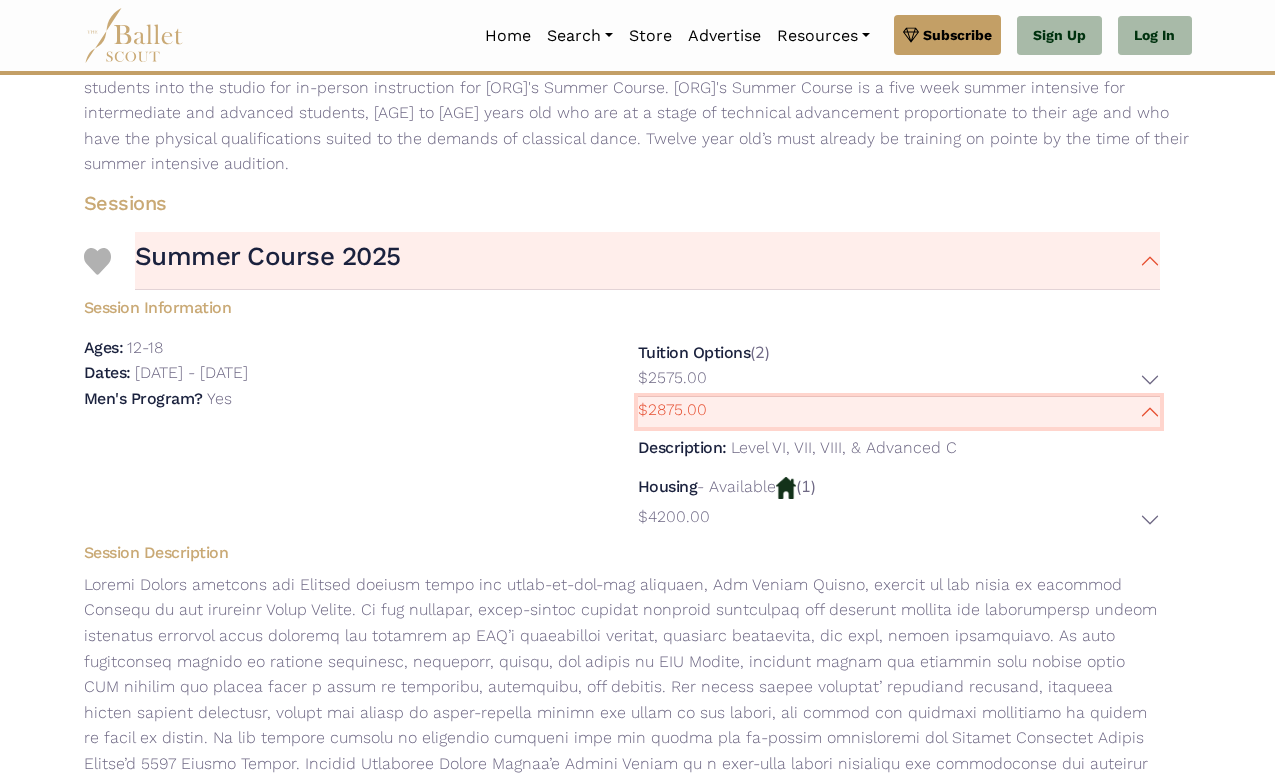 click on "$2875.00" at bounding box center (899, 412) 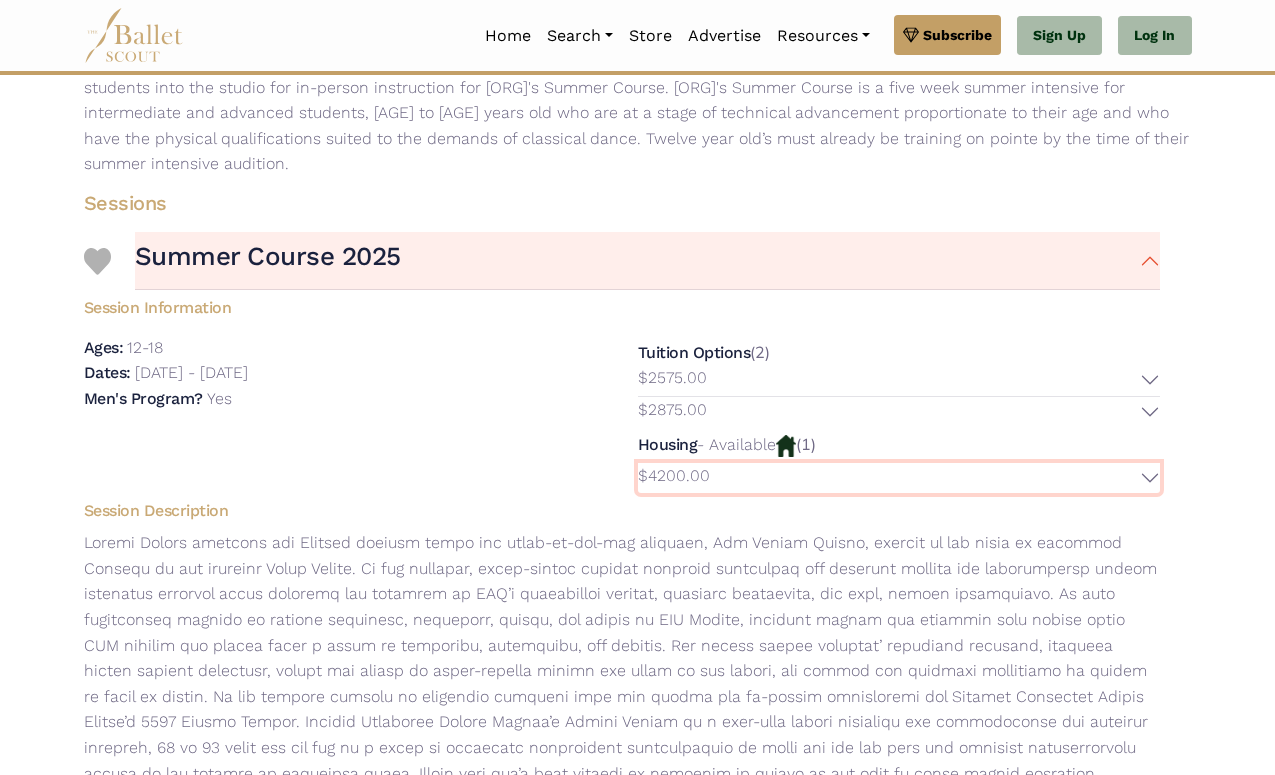 click on "$4200.00" at bounding box center [899, 478] 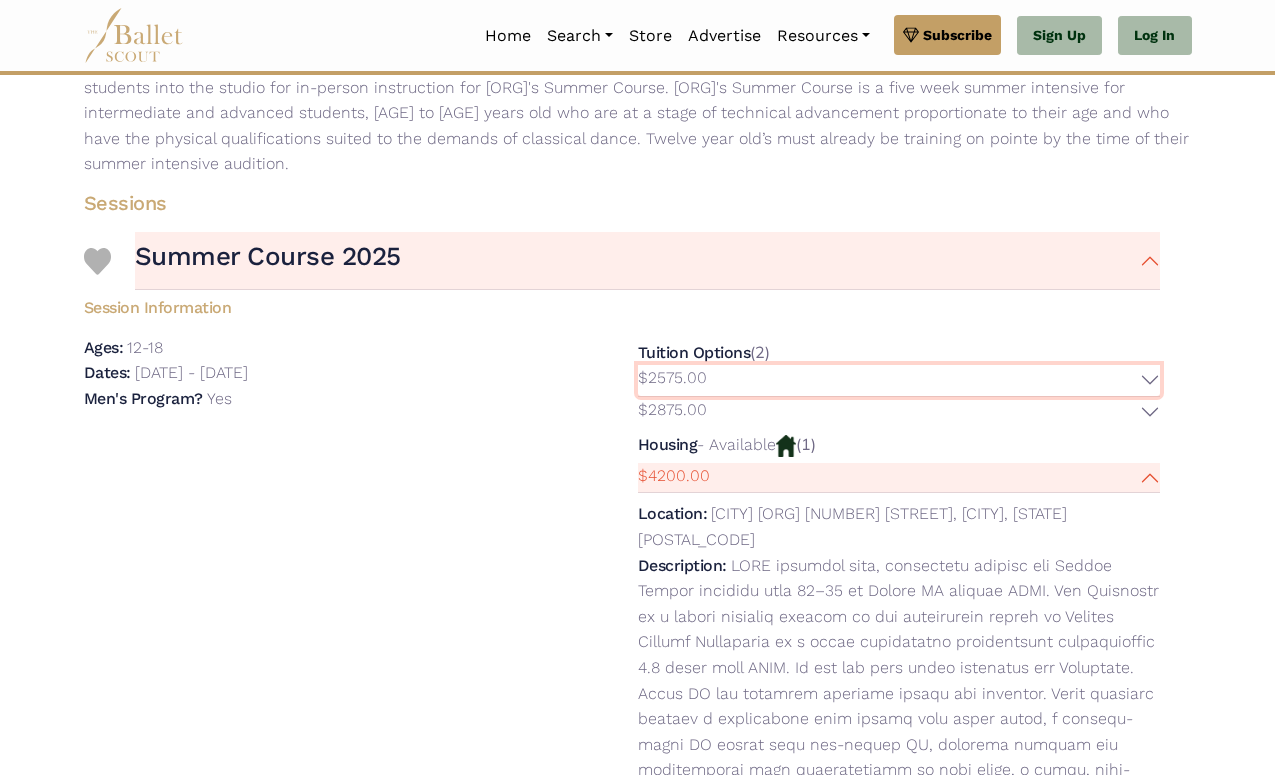 click on "$2575.00" at bounding box center (899, 380) 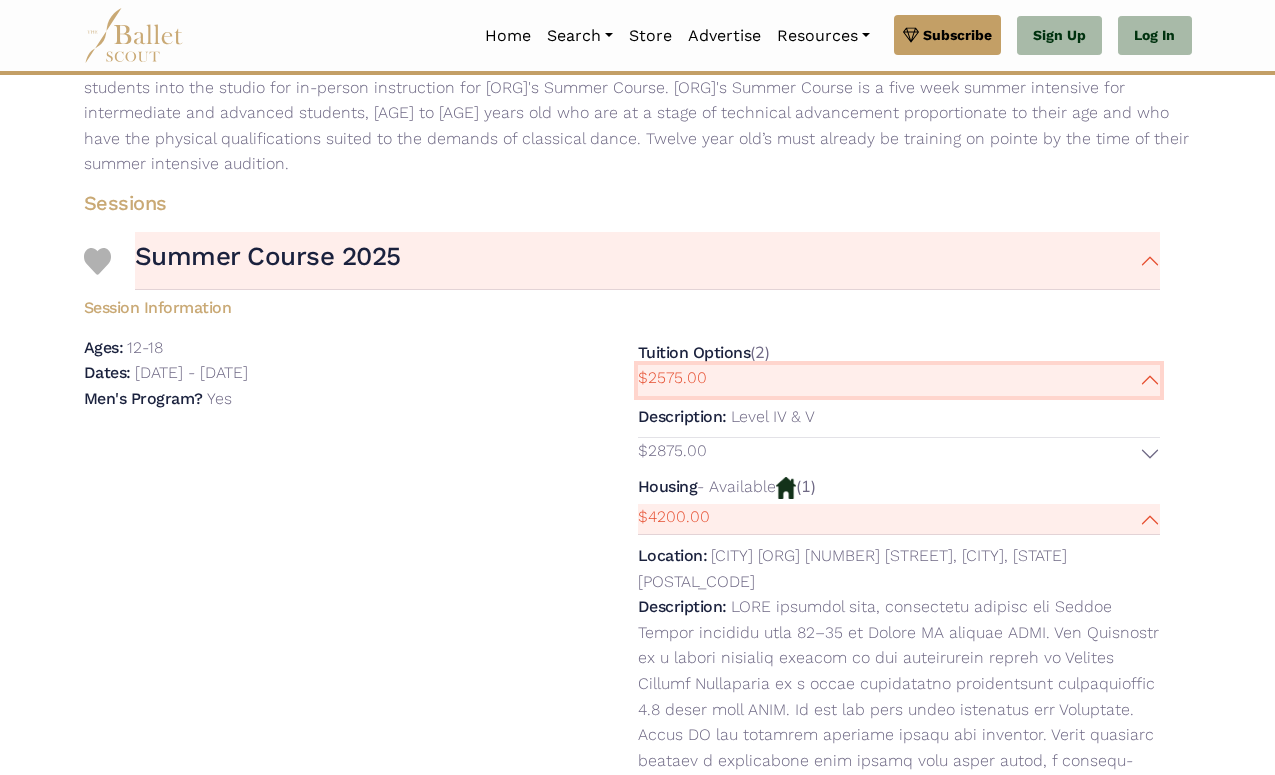 click on "$2575.00" at bounding box center [899, 380] 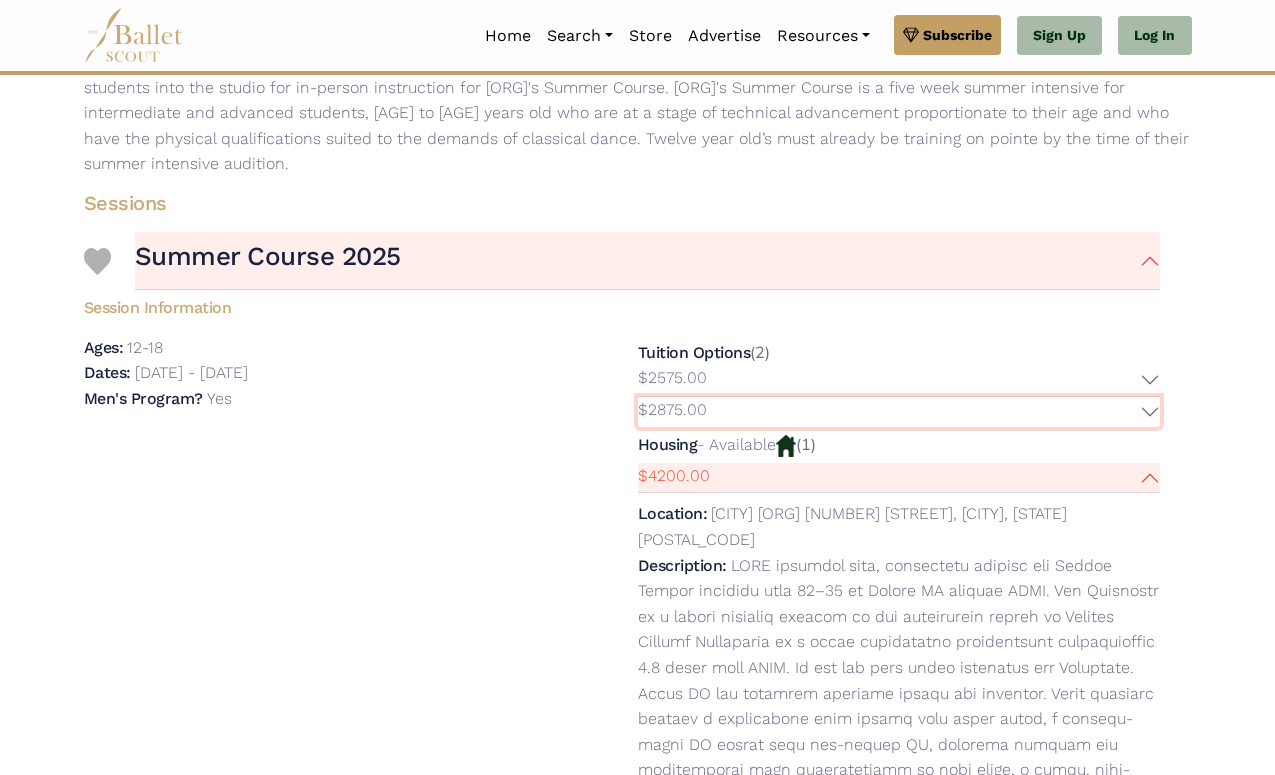 click on "$2875.00" at bounding box center (899, 412) 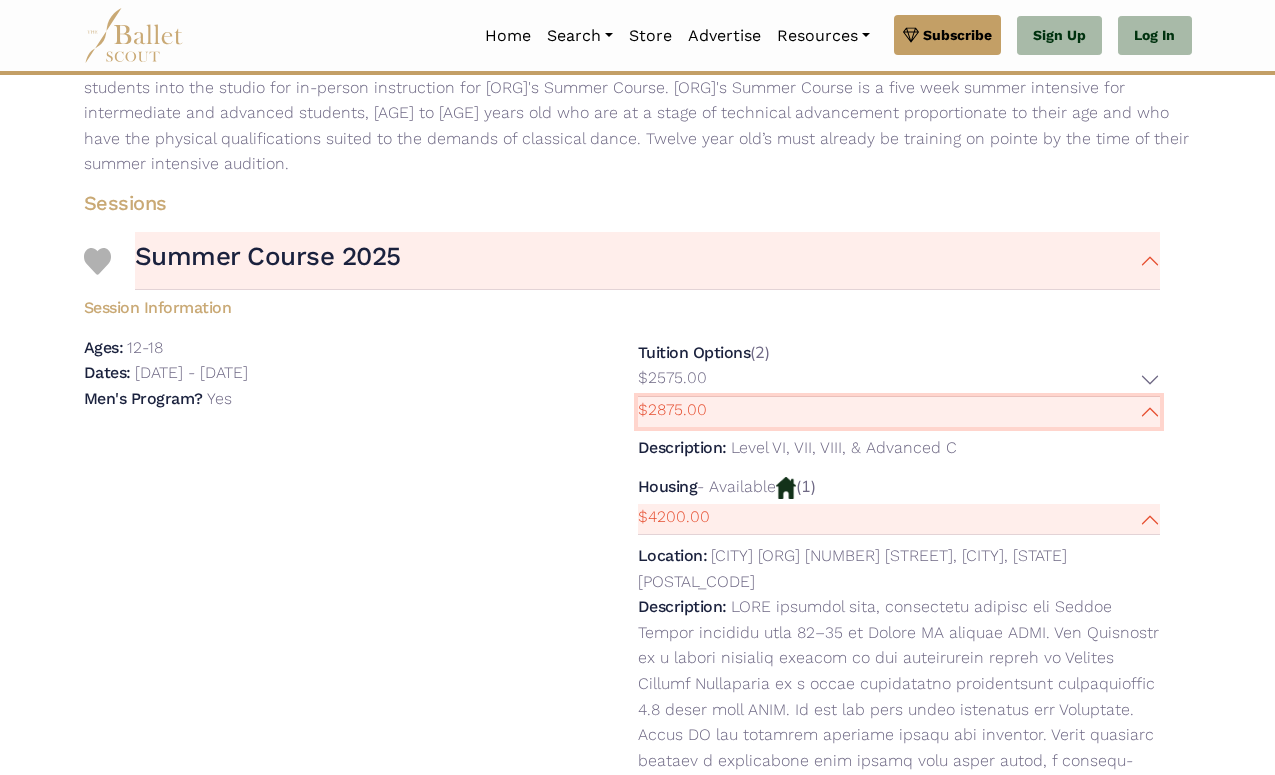 click on "$2875.00" at bounding box center (899, 412) 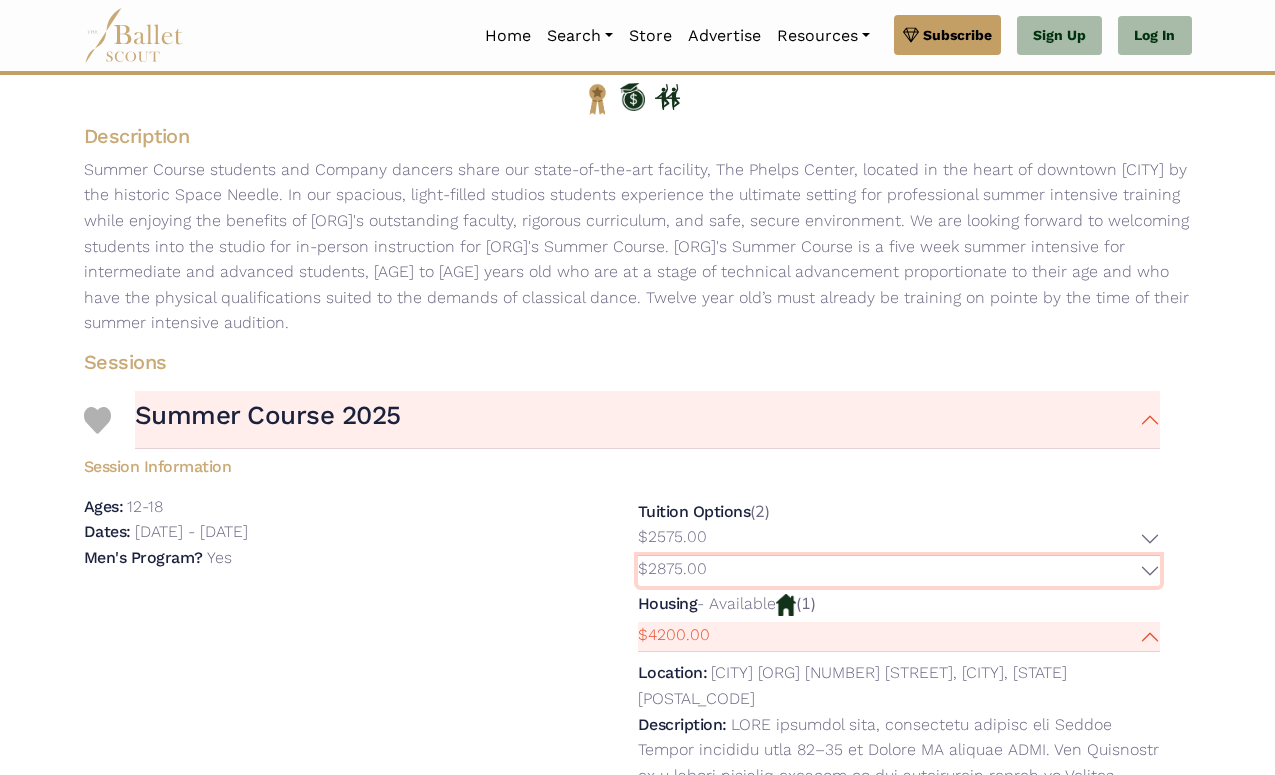 scroll, scrollTop: 0, scrollLeft: 0, axis: both 